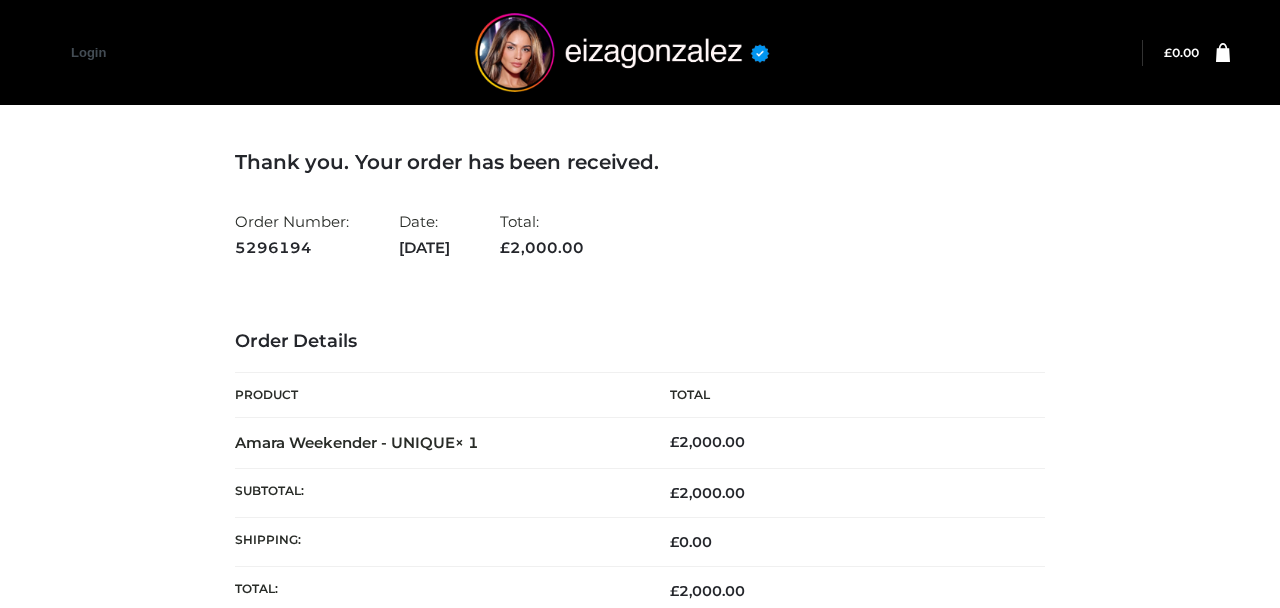 scroll, scrollTop: 0, scrollLeft: 0, axis: both 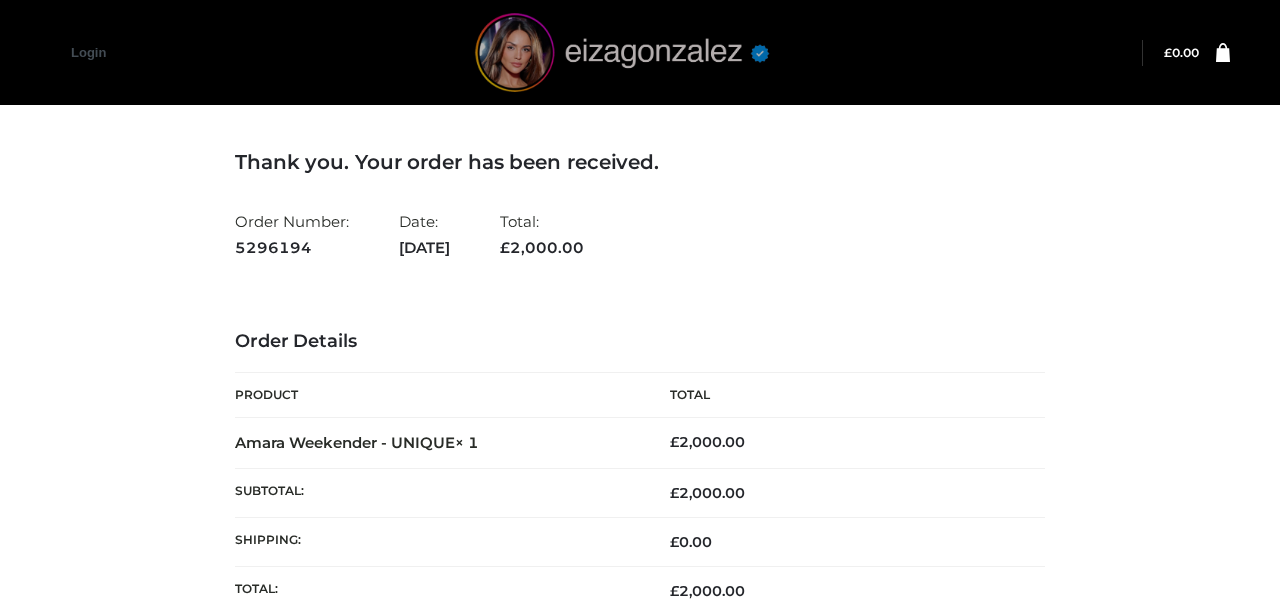 click at bounding box center [624, 52] 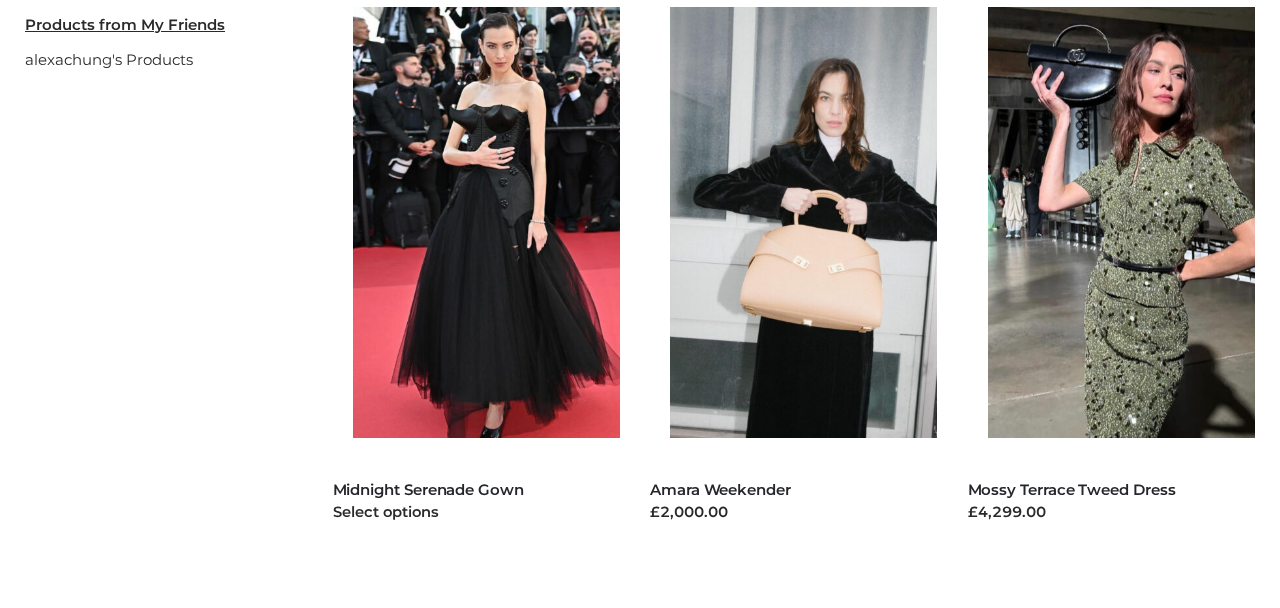 scroll, scrollTop: 177, scrollLeft: 0, axis: vertical 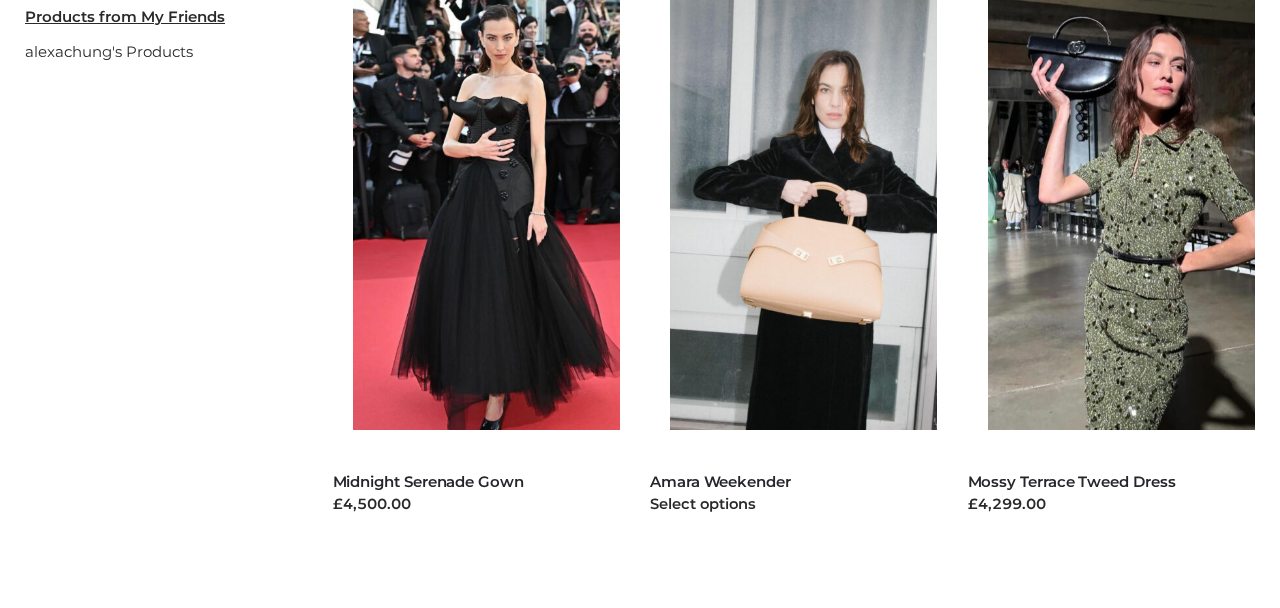 click at bounding box center (813, 214) 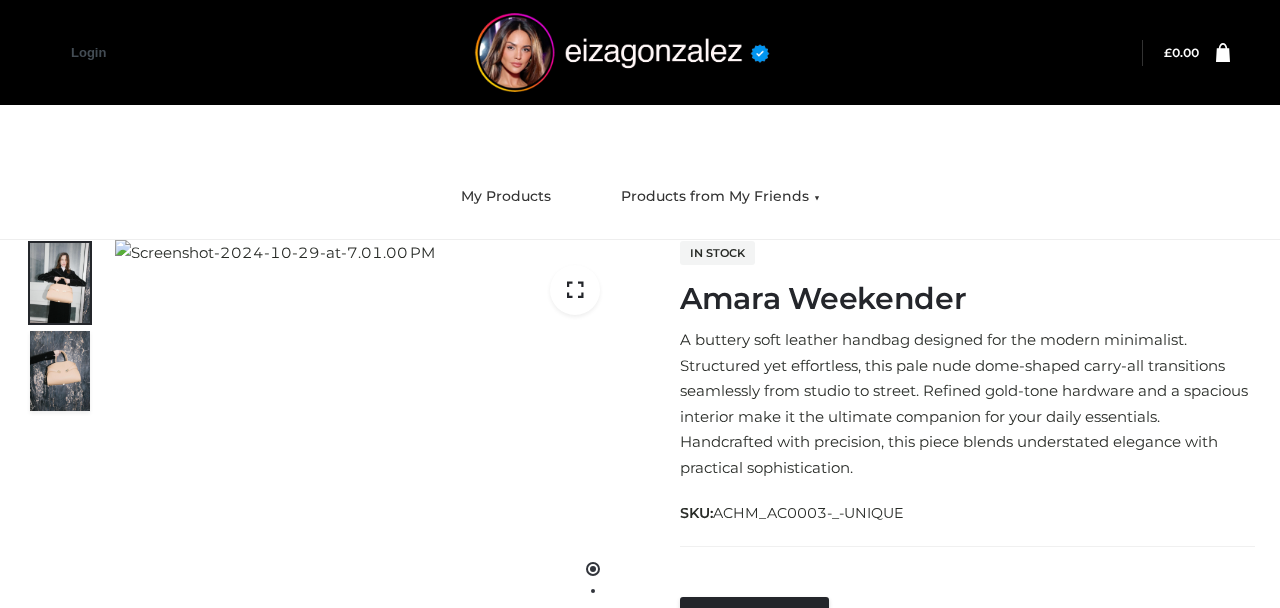 scroll, scrollTop: 262, scrollLeft: 0, axis: vertical 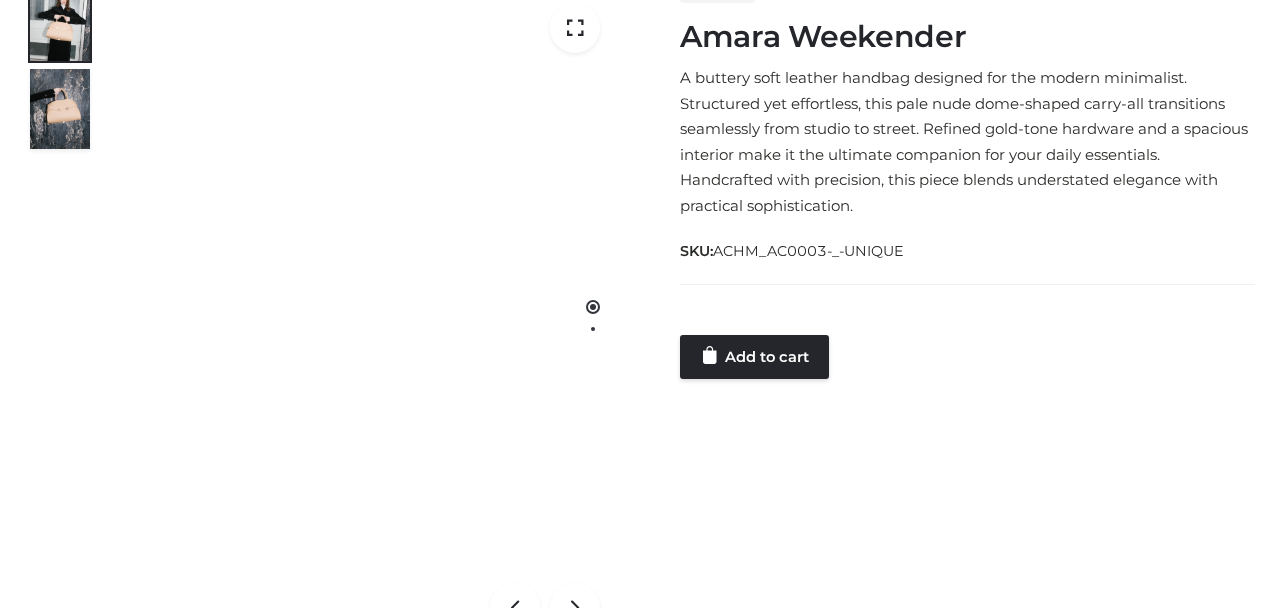 click on "1 / 2
In stock Amara Weekender
A buttery soft leather handbag designed for the modern minimalist. Structured yet effortless, this pale nude dome-shaped carry-all transitions seamlessly from studio to street. Refined gold-tone hardware and a spacious interior make it the ultimate companion for your daily essentials. Handcrafted with precision, this piece blends understated elegance with practical sophistication.
SKU:  ACHM_AC0003-_-UNIQUE
QTY:
*
Size:
**** ****** UNIQUE Size UNIQUE" at bounding box center (640, 318) 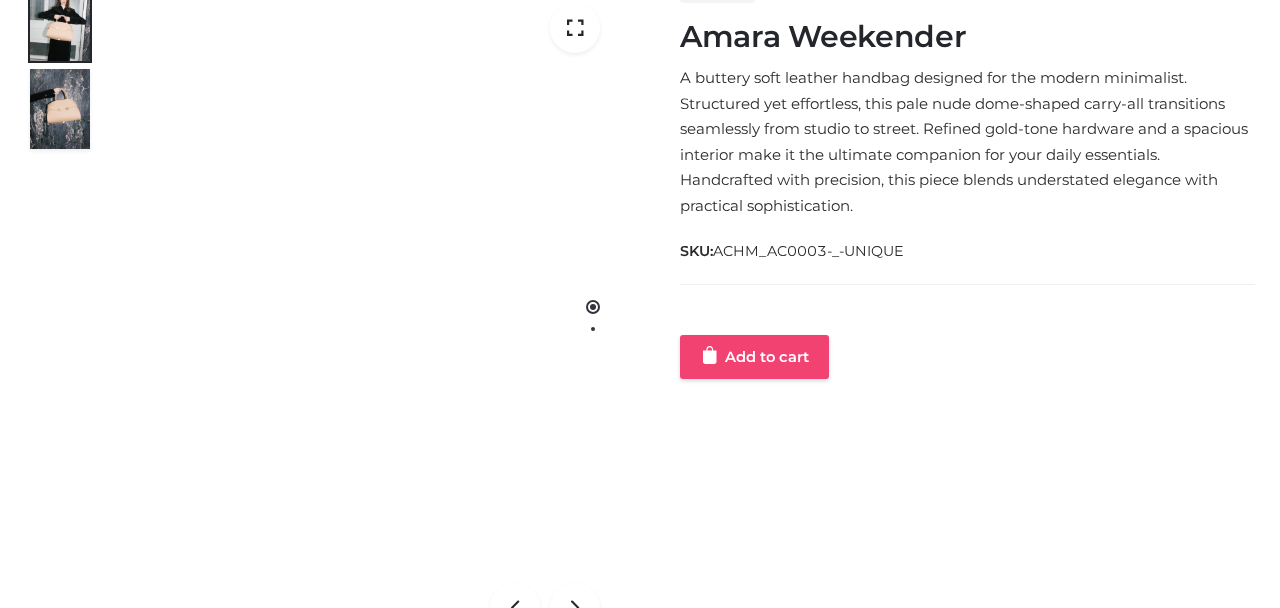 click on "Add to cart" at bounding box center [754, 357] 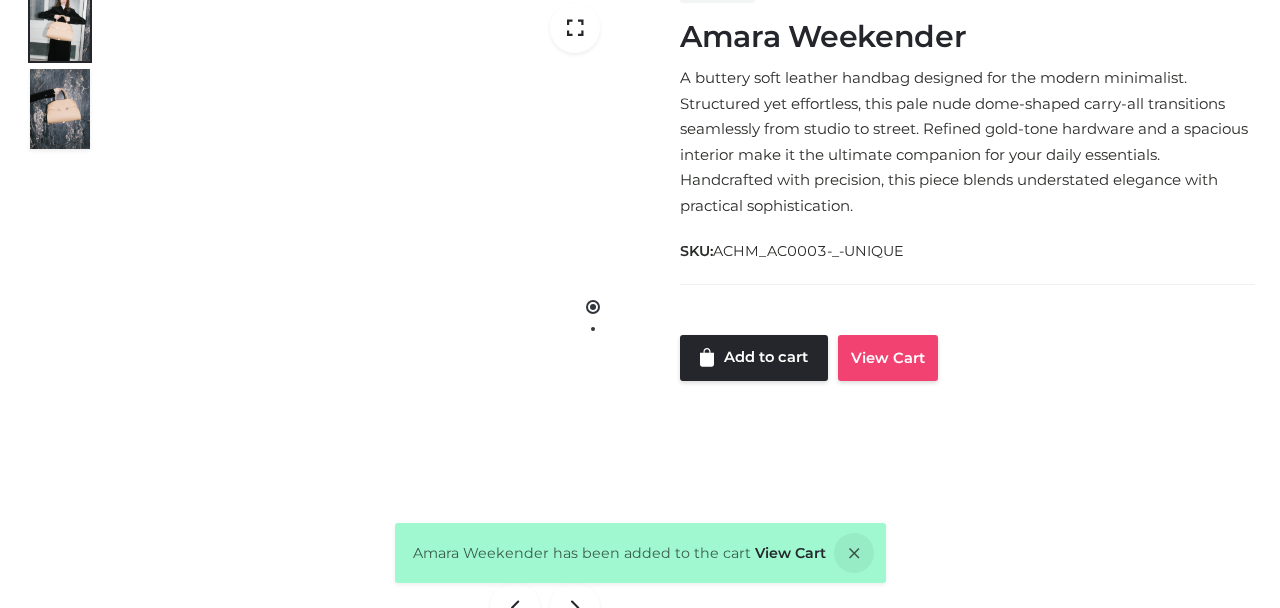 click on "View Cart" at bounding box center [888, 358] 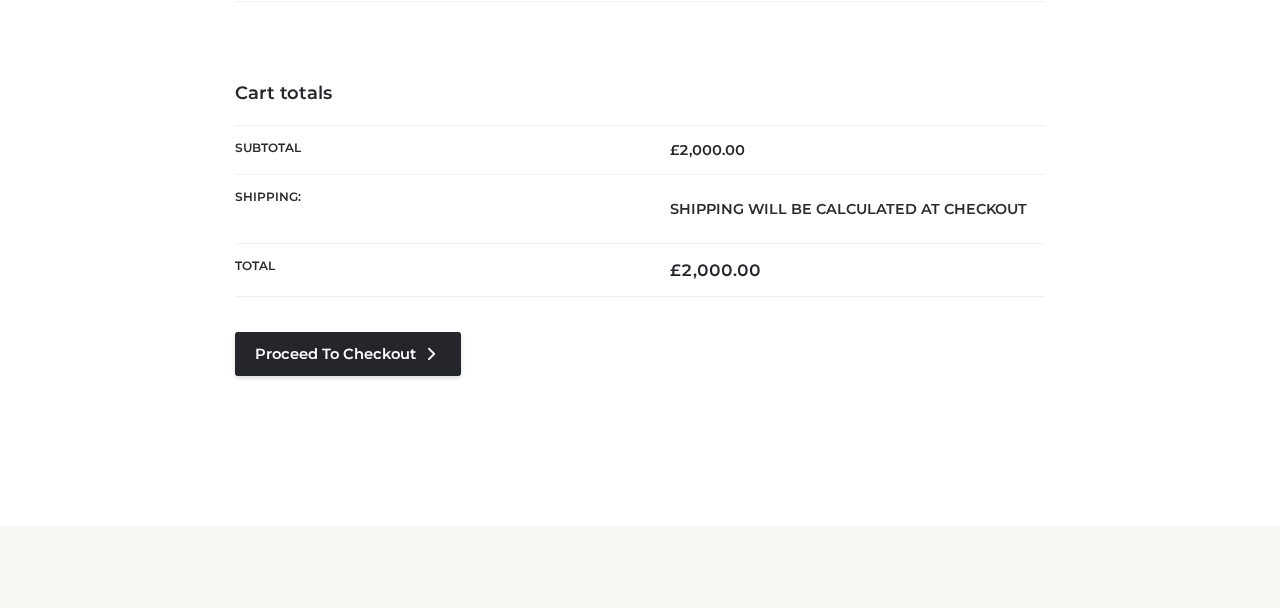 scroll, scrollTop: 241, scrollLeft: 0, axis: vertical 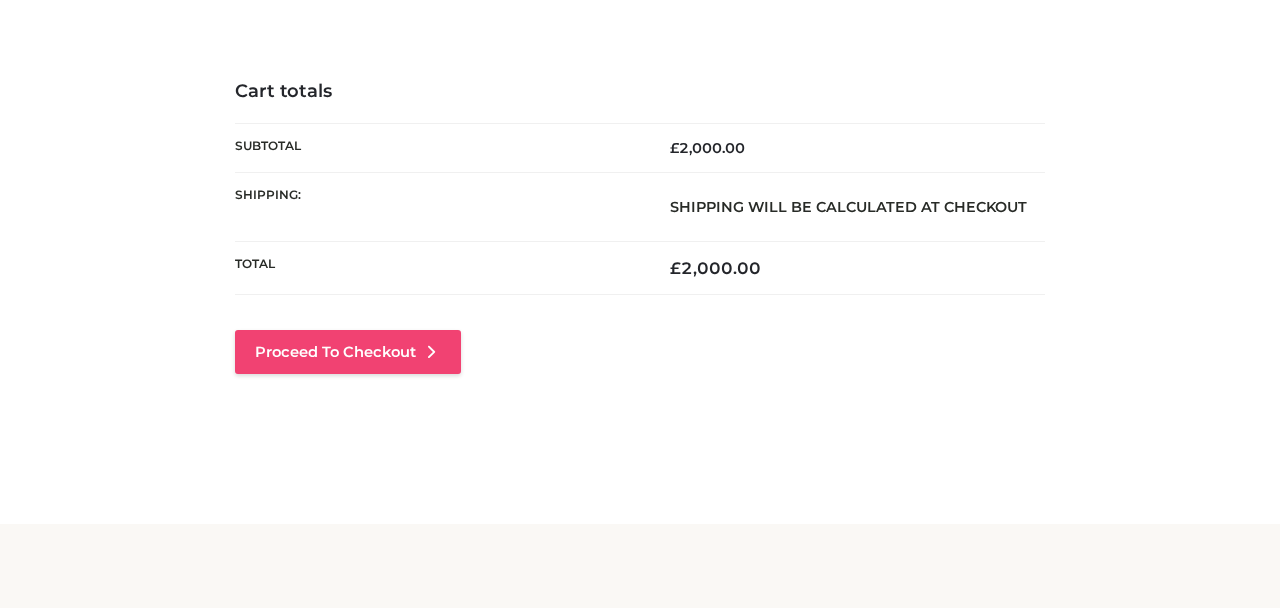 click at bounding box center [431, 352] 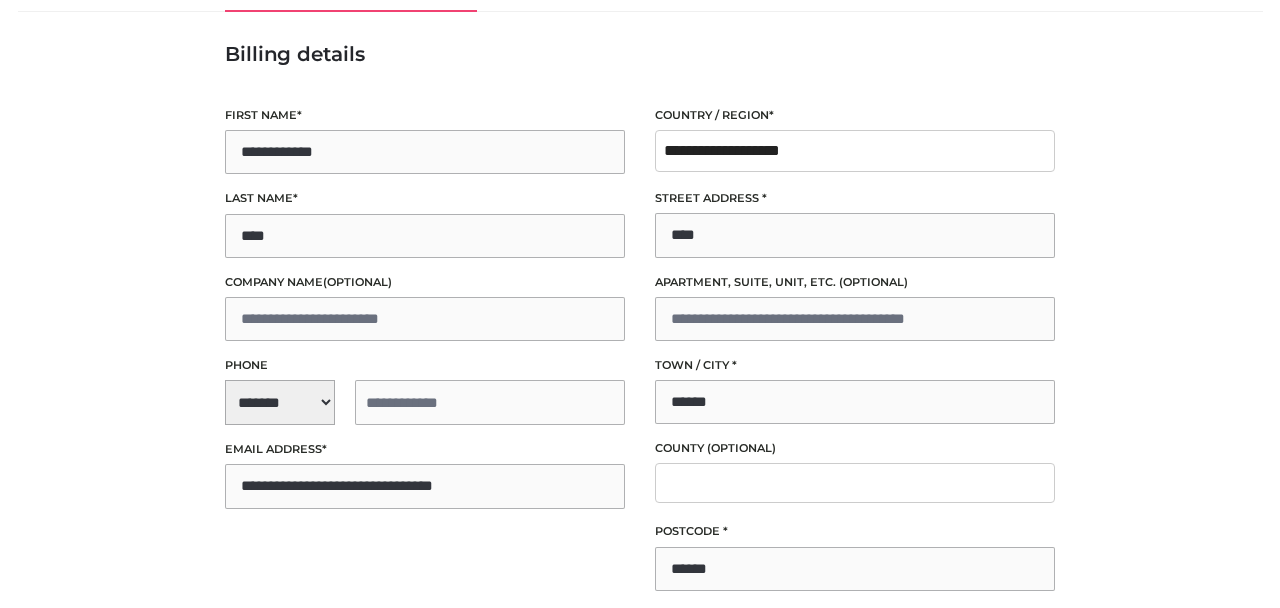 scroll, scrollTop: 223, scrollLeft: 0, axis: vertical 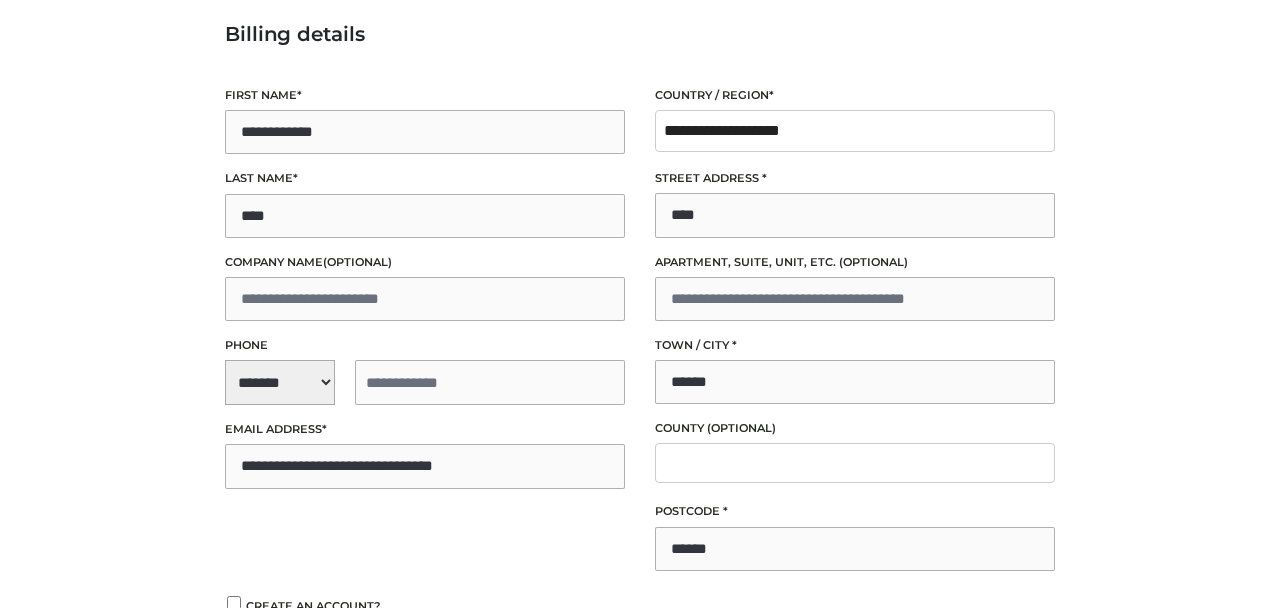 click on "**********" at bounding box center [425, 382] 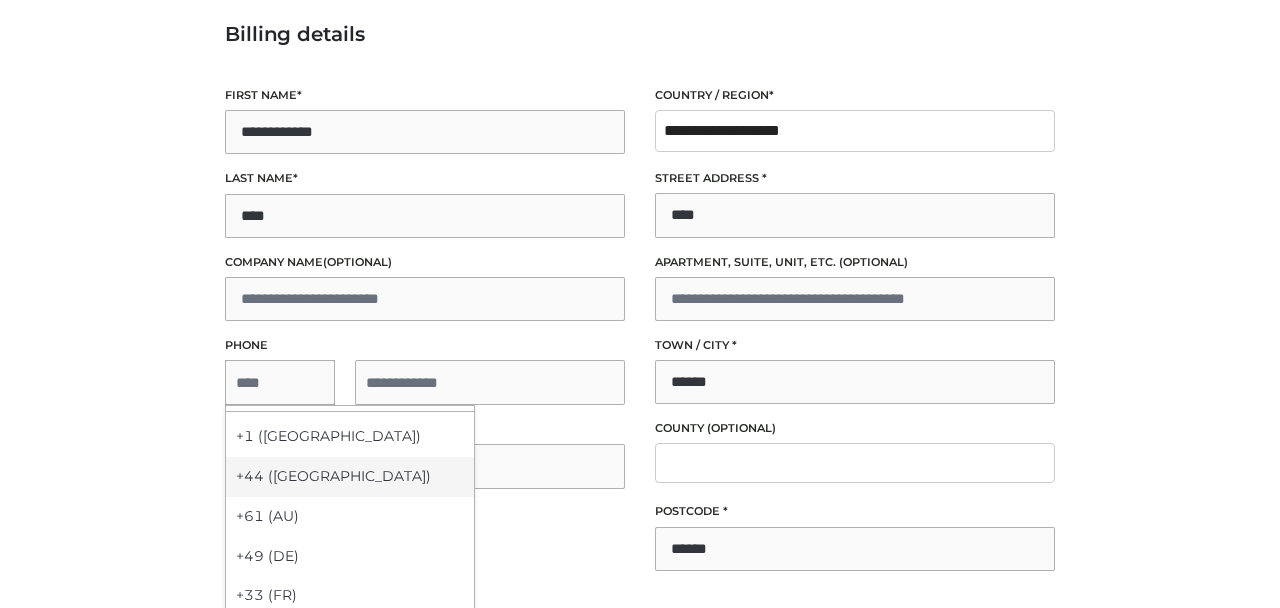 click on "+44 (UK)" at bounding box center [350, 477] 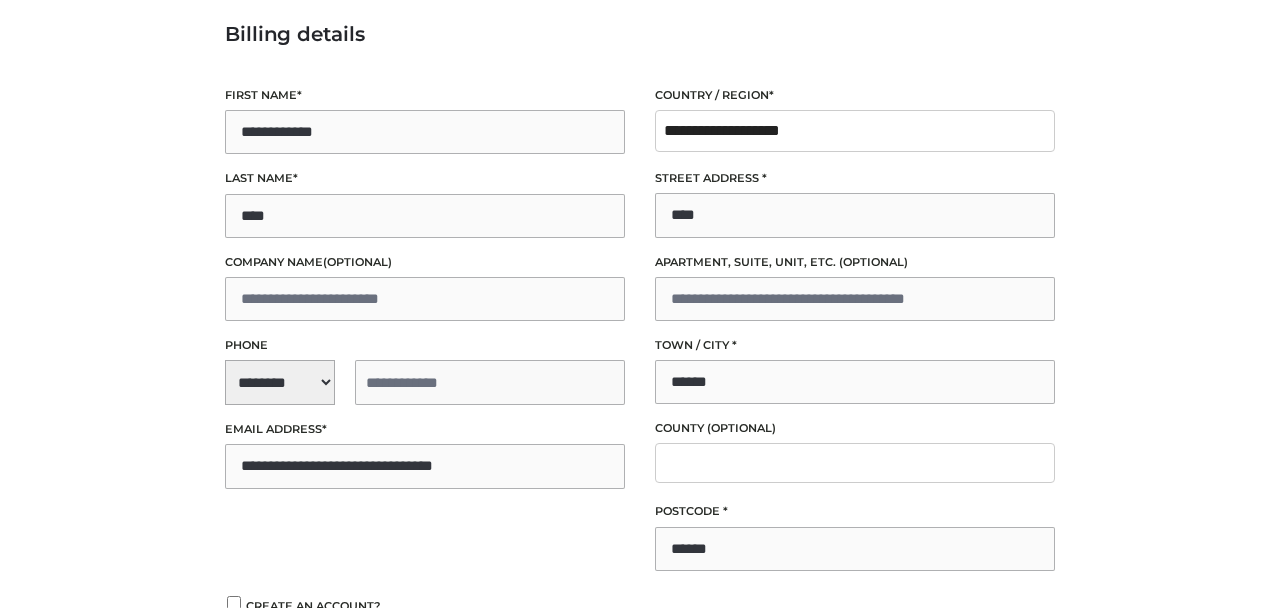 click at bounding box center (490, 382) 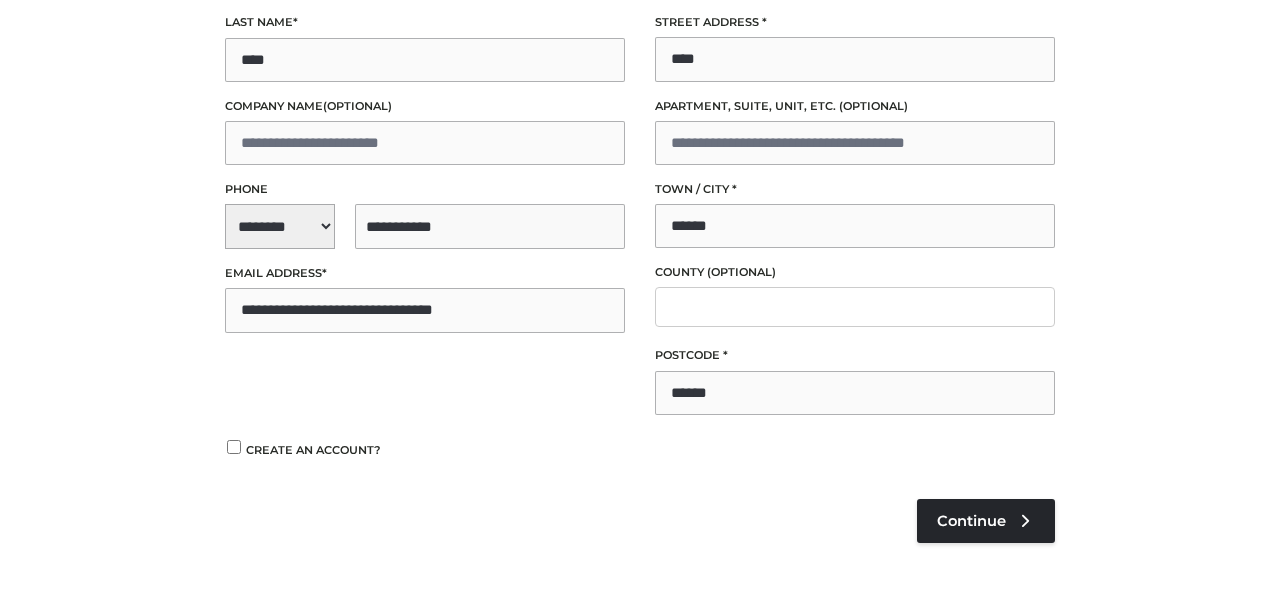 scroll, scrollTop: 414, scrollLeft: 0, axis: vertical 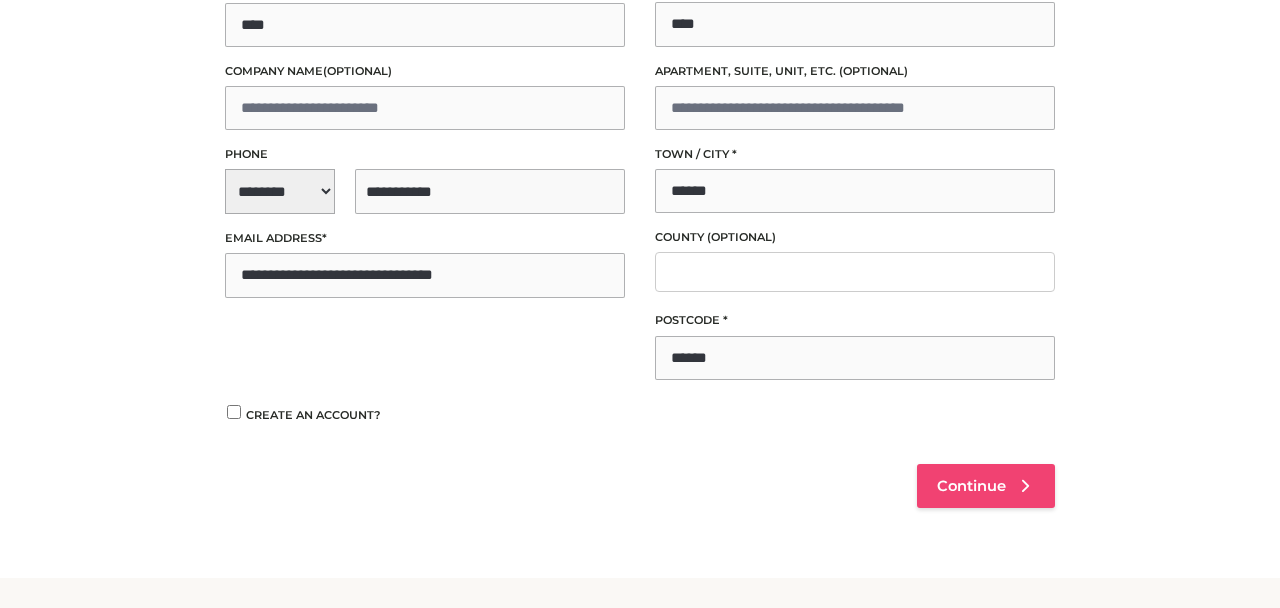 type on "**********" 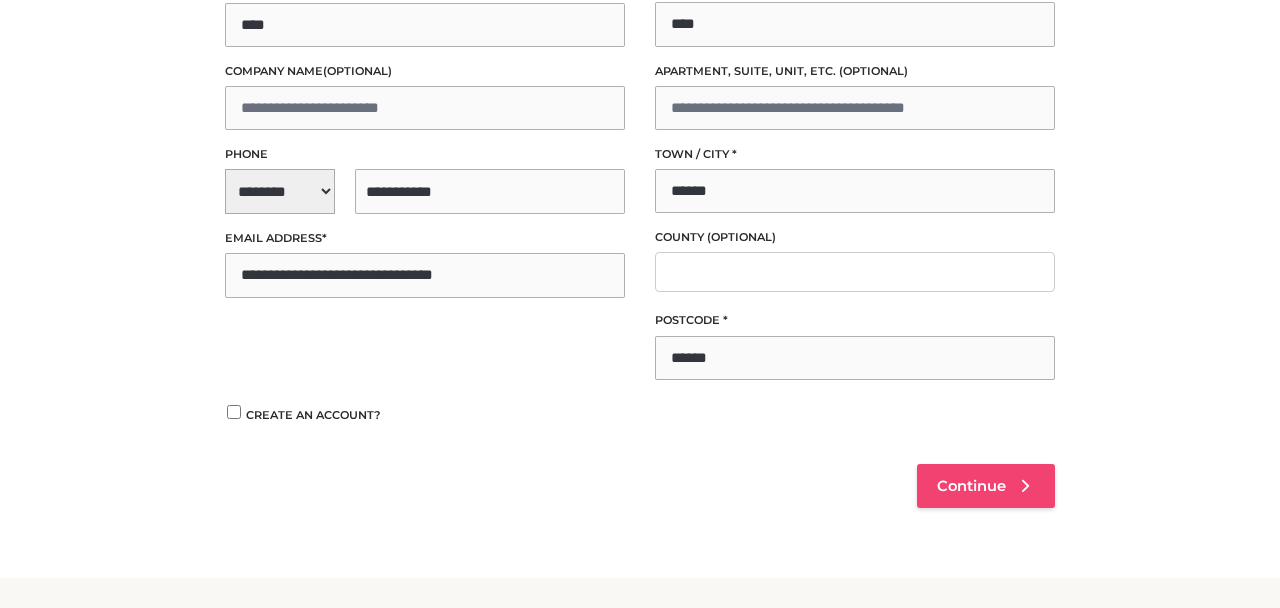 click on "Continue" at bounding box center (971, 486) 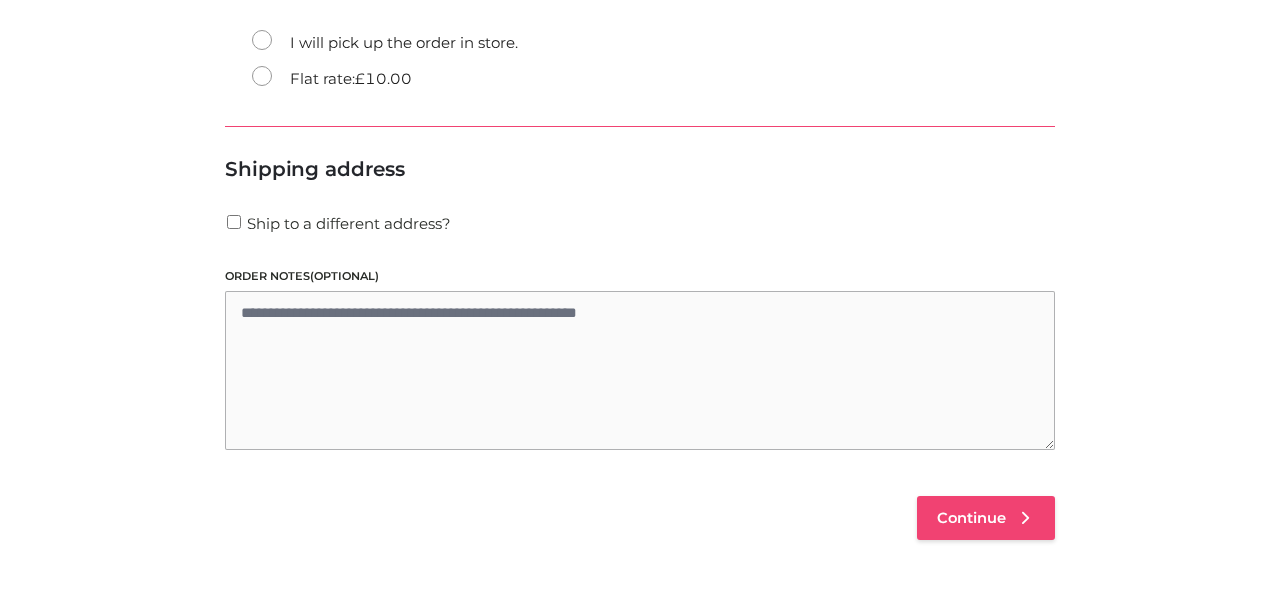 click on "Continue" at bounding box center (986, 518) 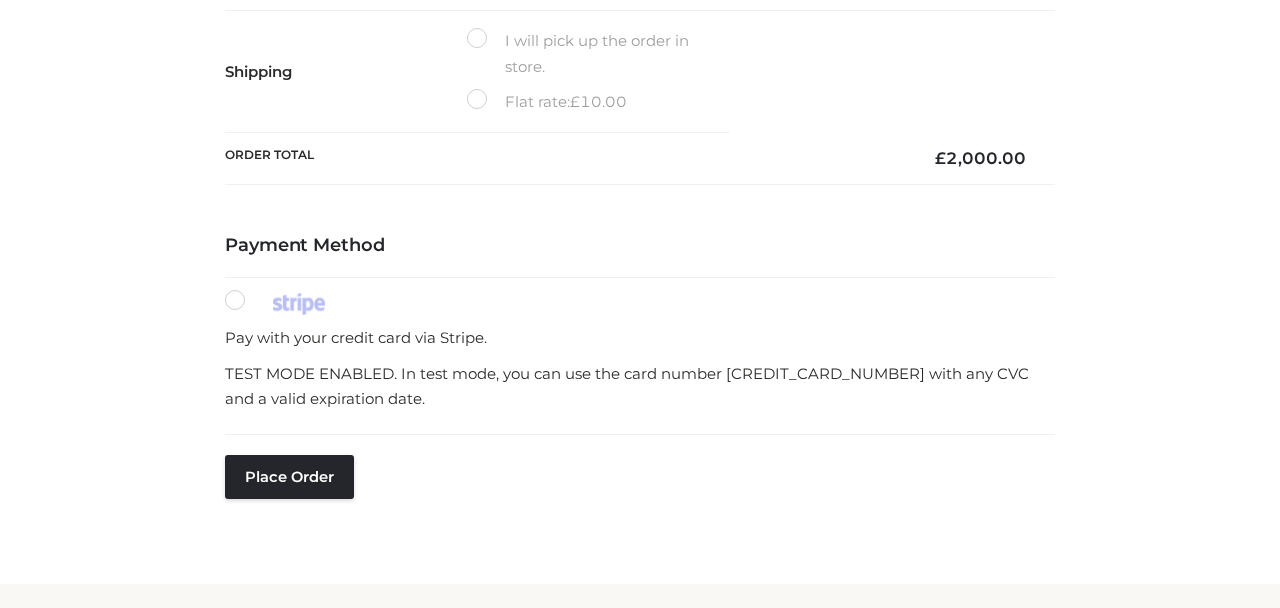 scroll, scrollTop: 508, scrollLeft: 0, axis: vertical 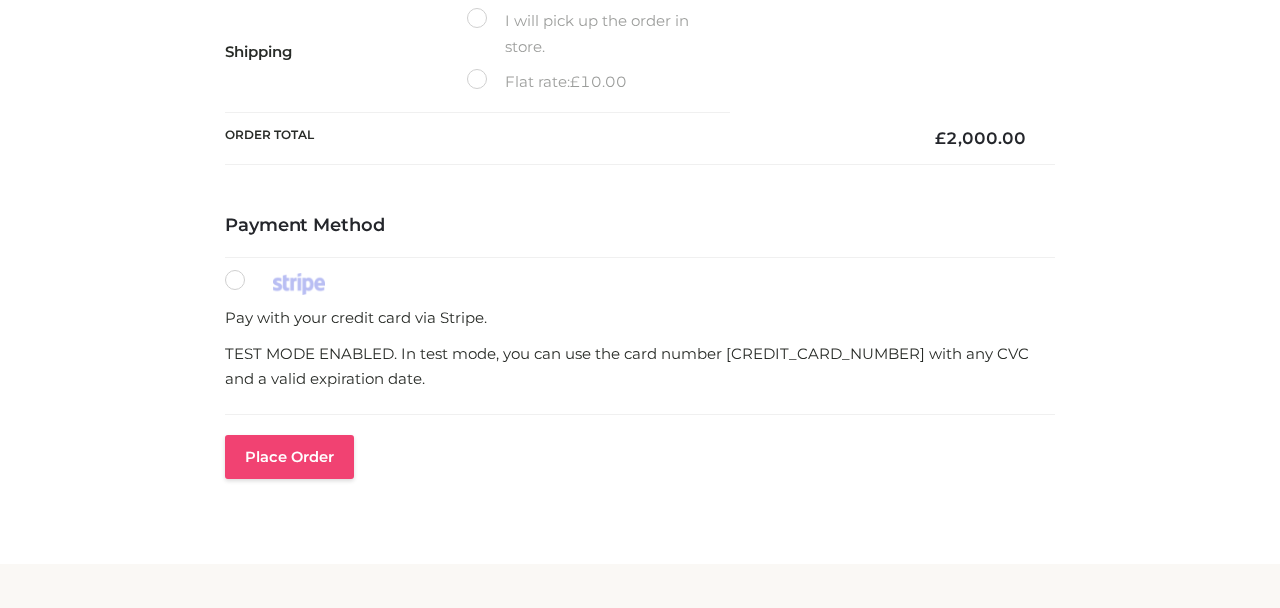 click on "Place order" at bounding box center (289, 457) 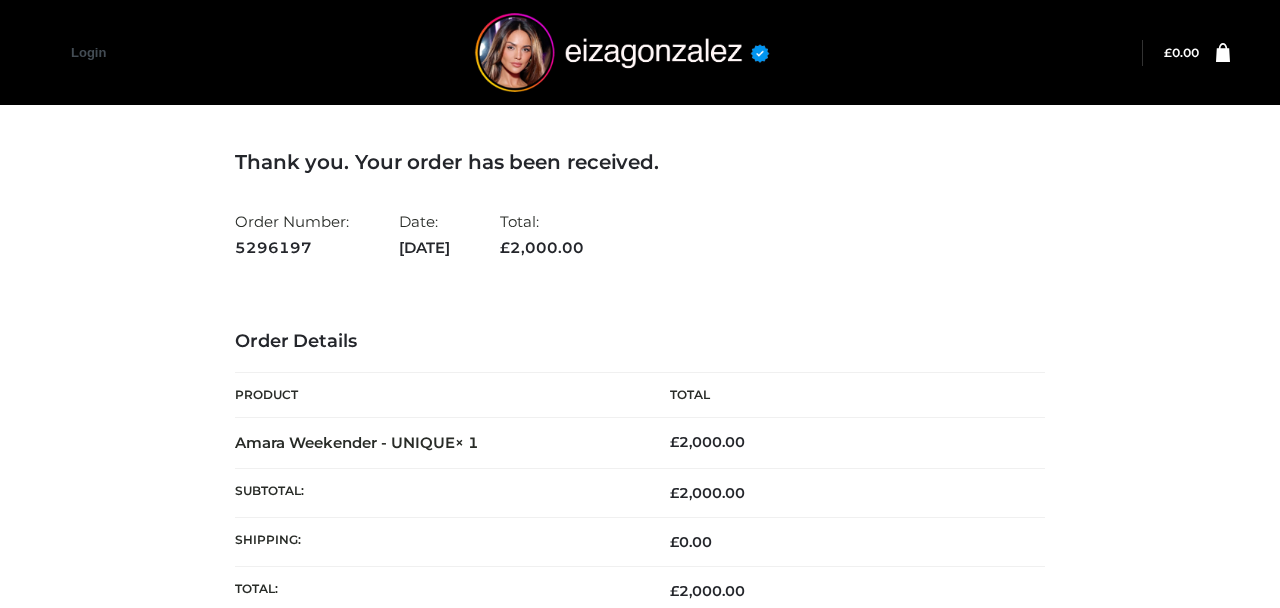 scroll, scrollTop: 0, scrollLeft: 0, axis: both 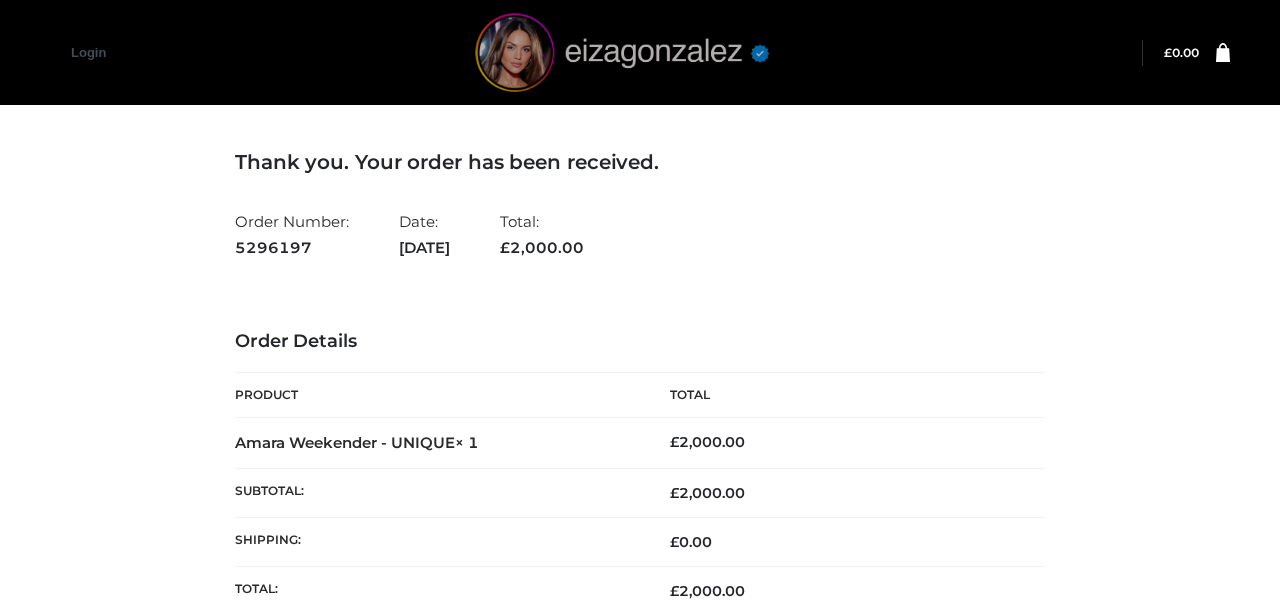 click at bounding box center (624, 52) 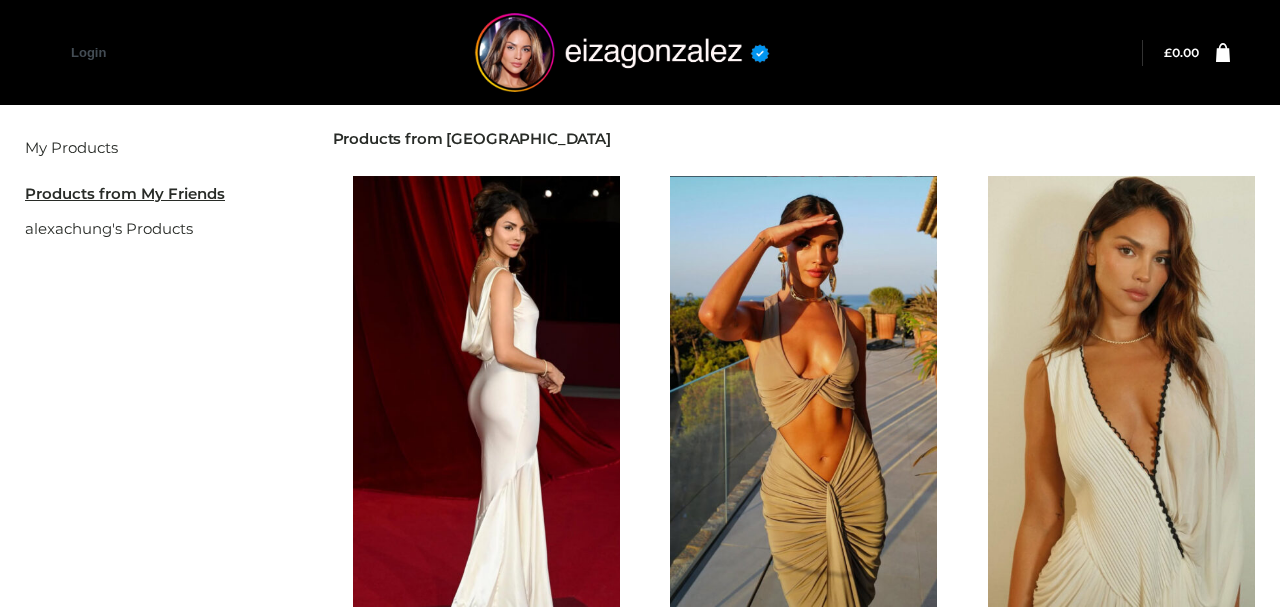 scroll, scrollTop: 0, scrollLeft: 0, axis: both 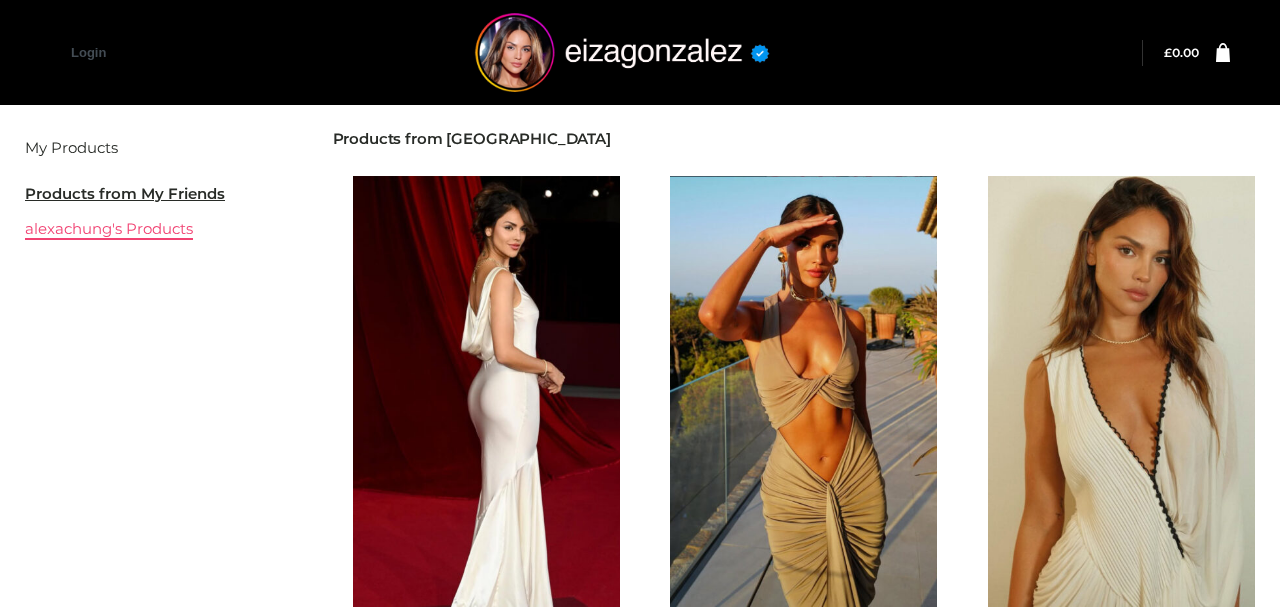 click on "alexachung's Products" at bounding box center (109, 228) 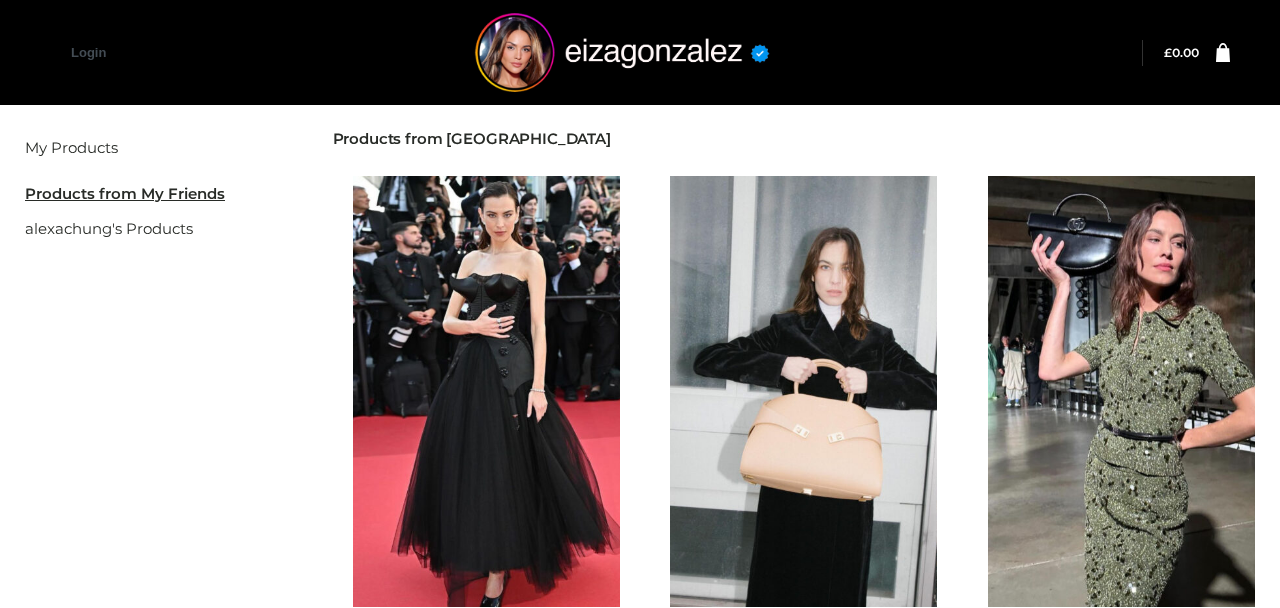 scroll, scrollTop: 0, scrollLeft: 0, axis: both 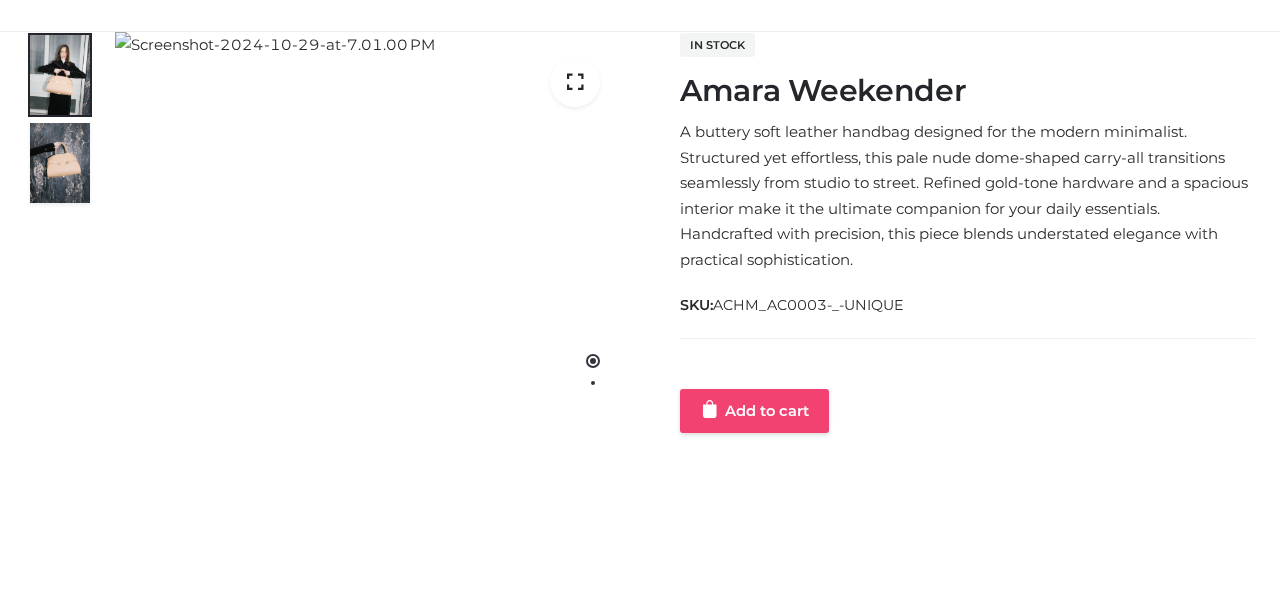 click on "Add to cart" at bounding box center [754, 411] 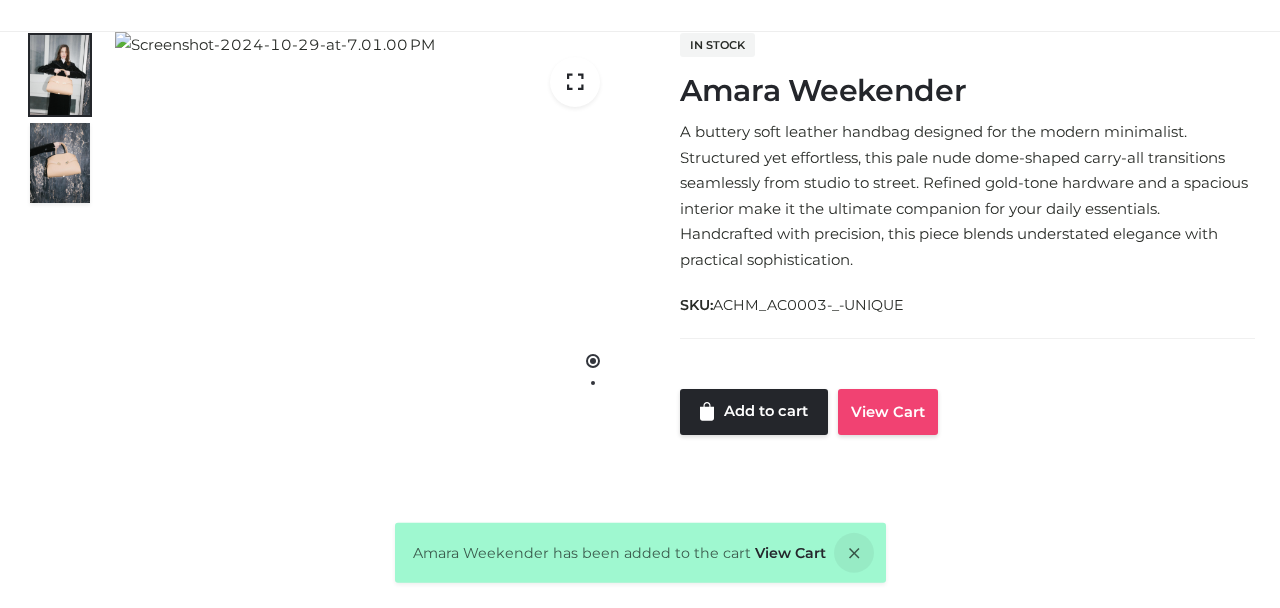 click on "View Cart" at bounding box center [888, 412] 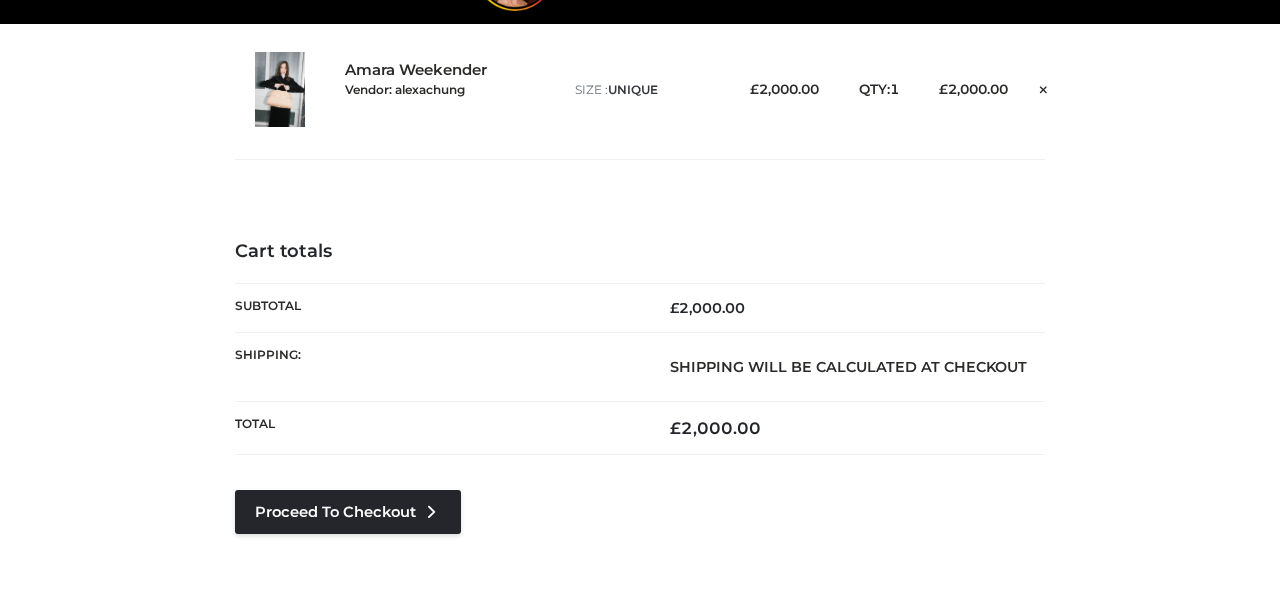 scroll, scrollTop: 121, scrollLeft: 0, axis: vertical 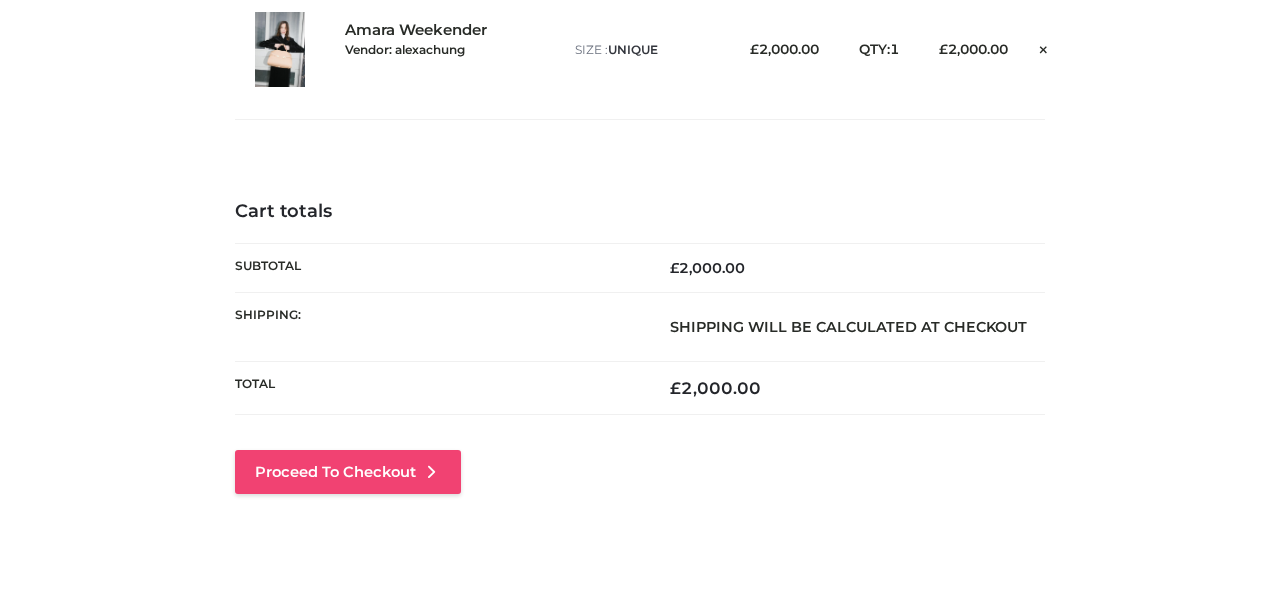click on "Proceed to Checkout" at bounding box center [348, 472] 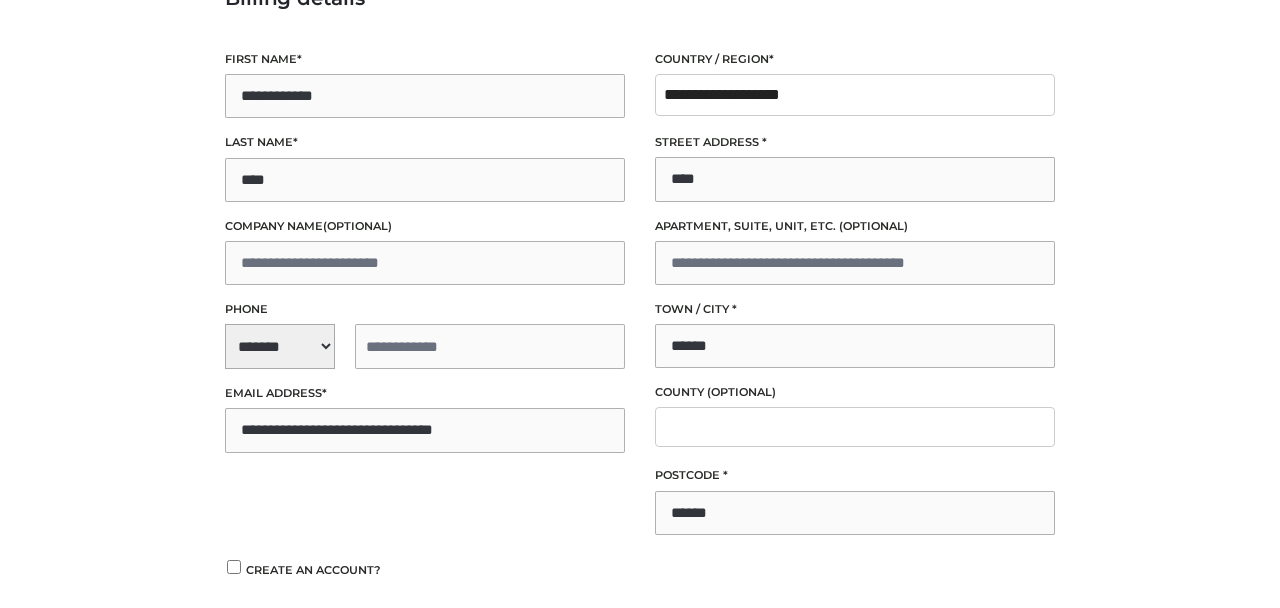 scroll, scrollTop: 285, scrollLeft: 0, axis: vertical 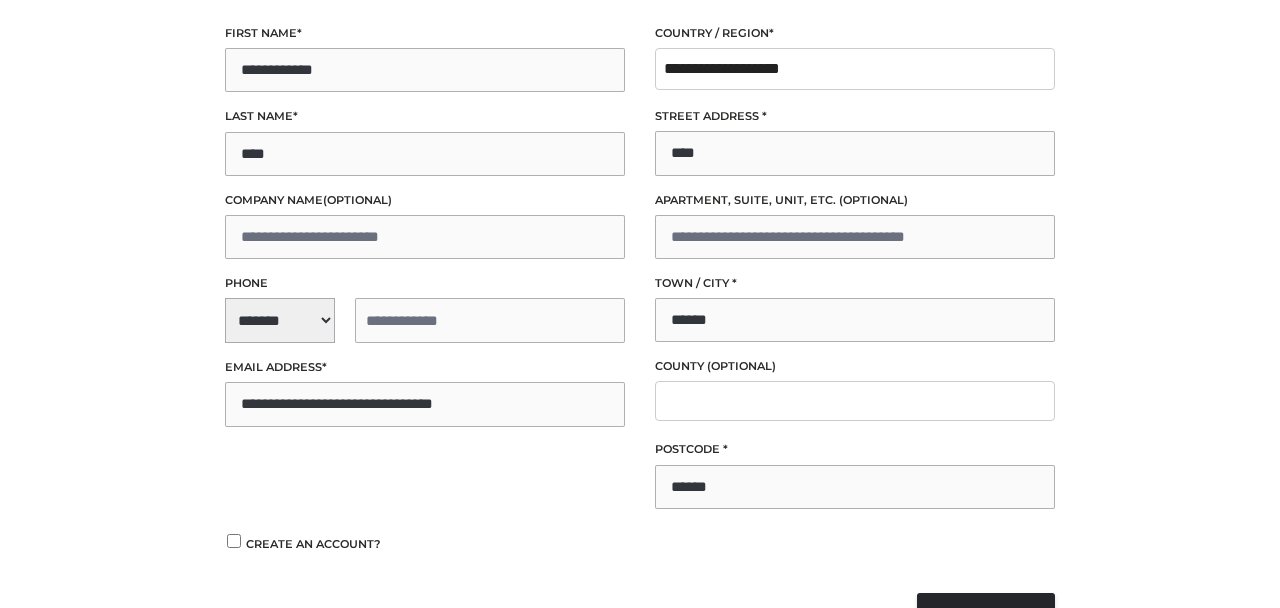 click on "**********" at bounding box center [425, 320] 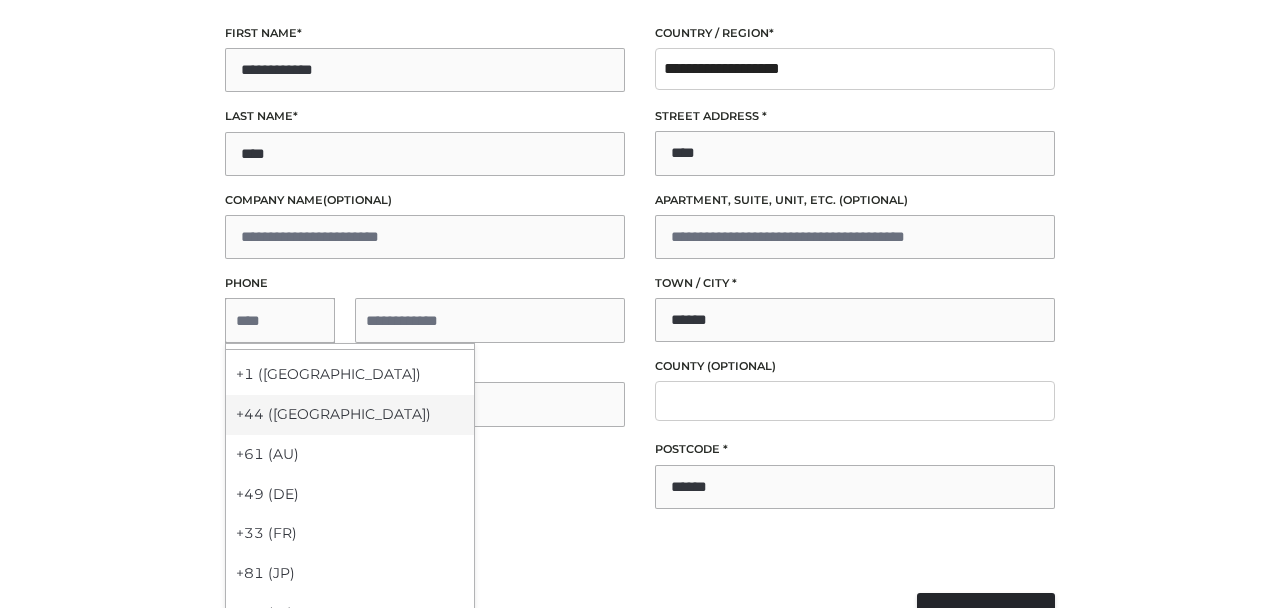 click on "+44 (UK)" at bounding box center (350, 415) 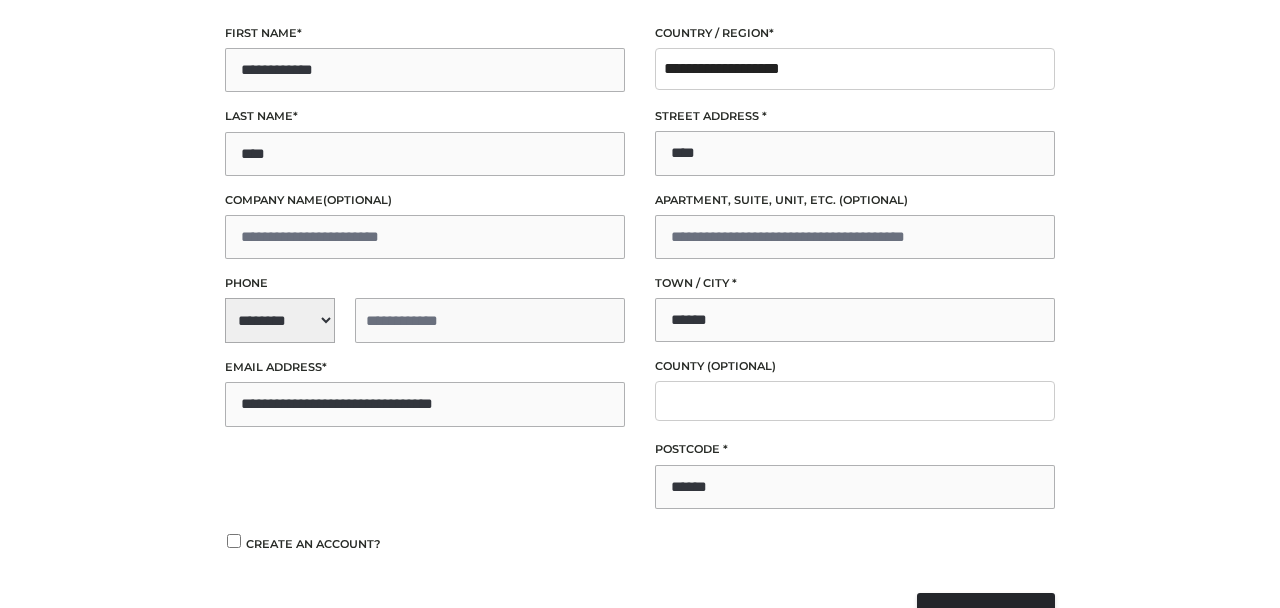 click at bounding box center (490, 320) 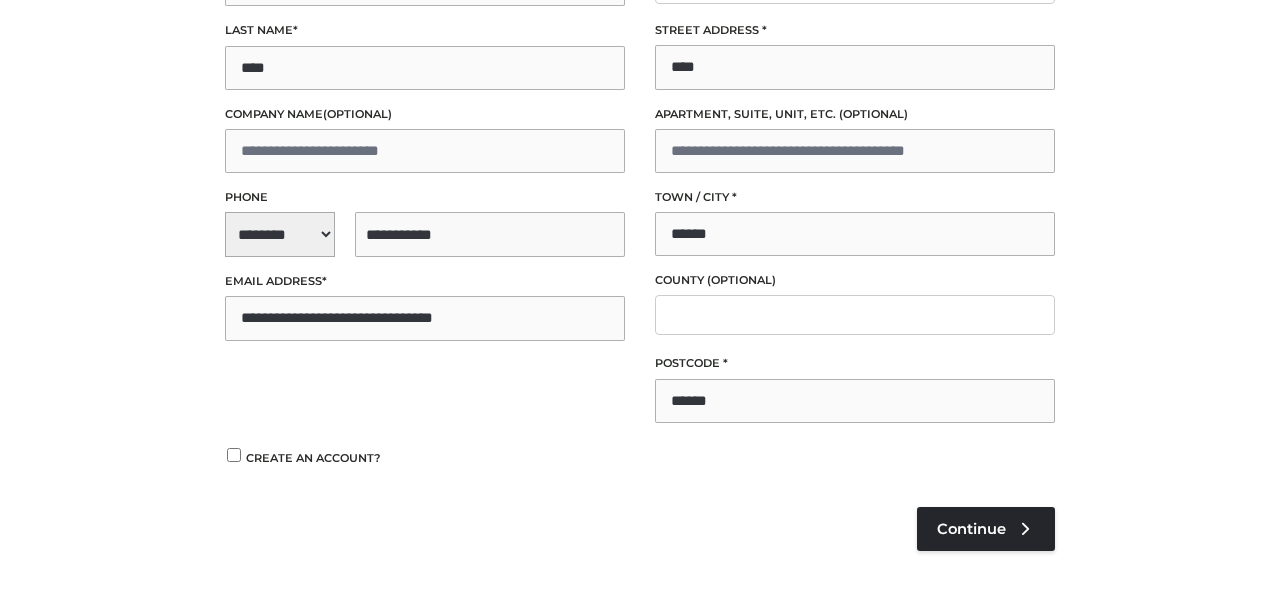 scroll, scrollTop: 373, scrollLeft: 0, axis: vertical 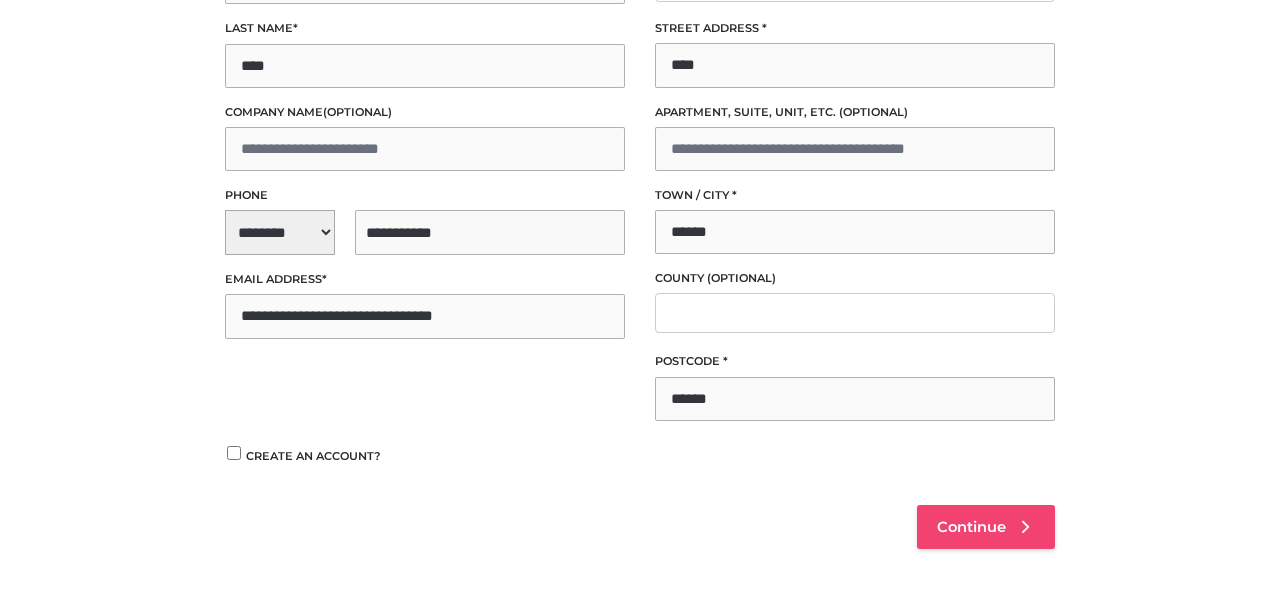 type on "**********" 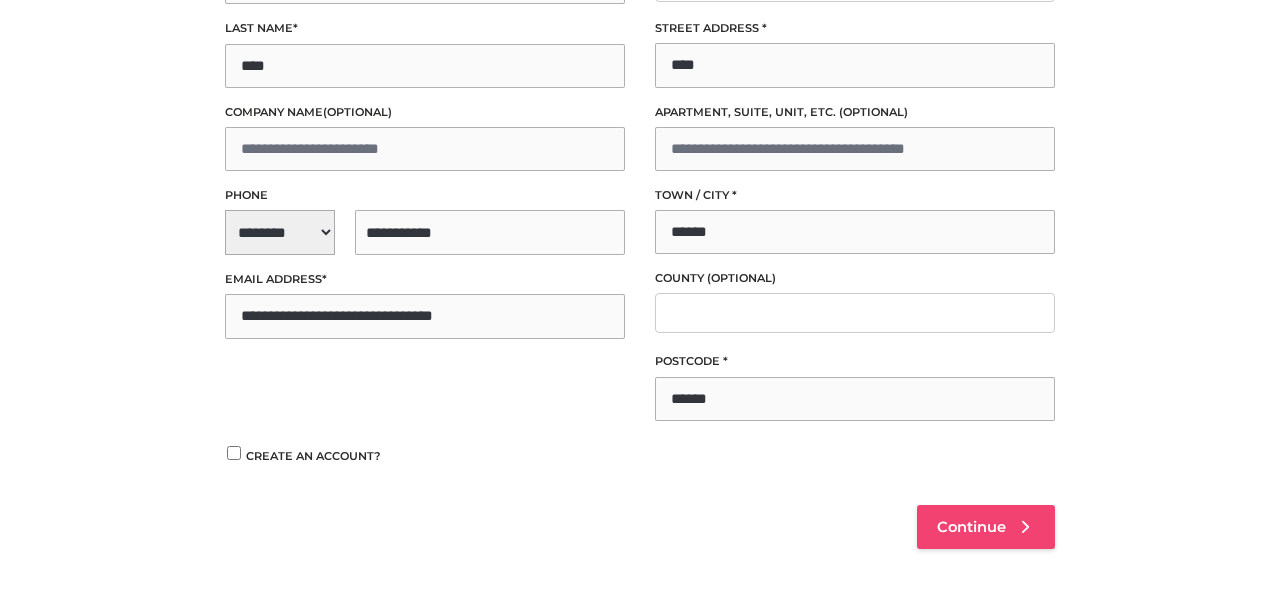 click on "Continue" at bounding box center (971, 527) 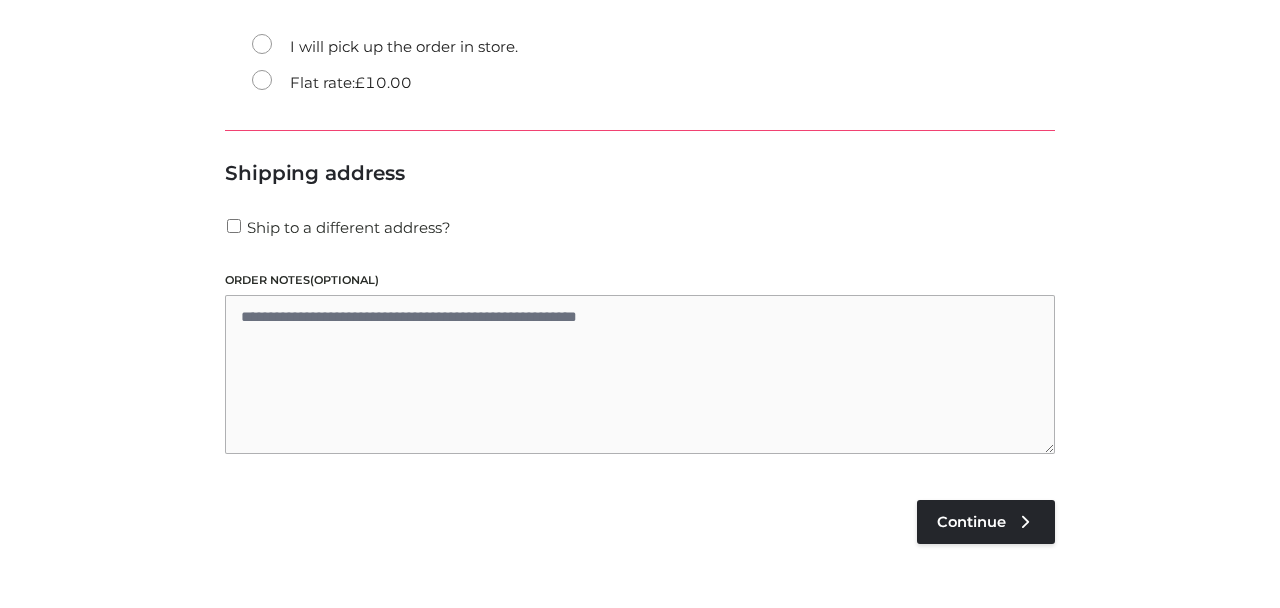 scroll, scrollTop: 392, scrollLeft: 0, axis: vertical 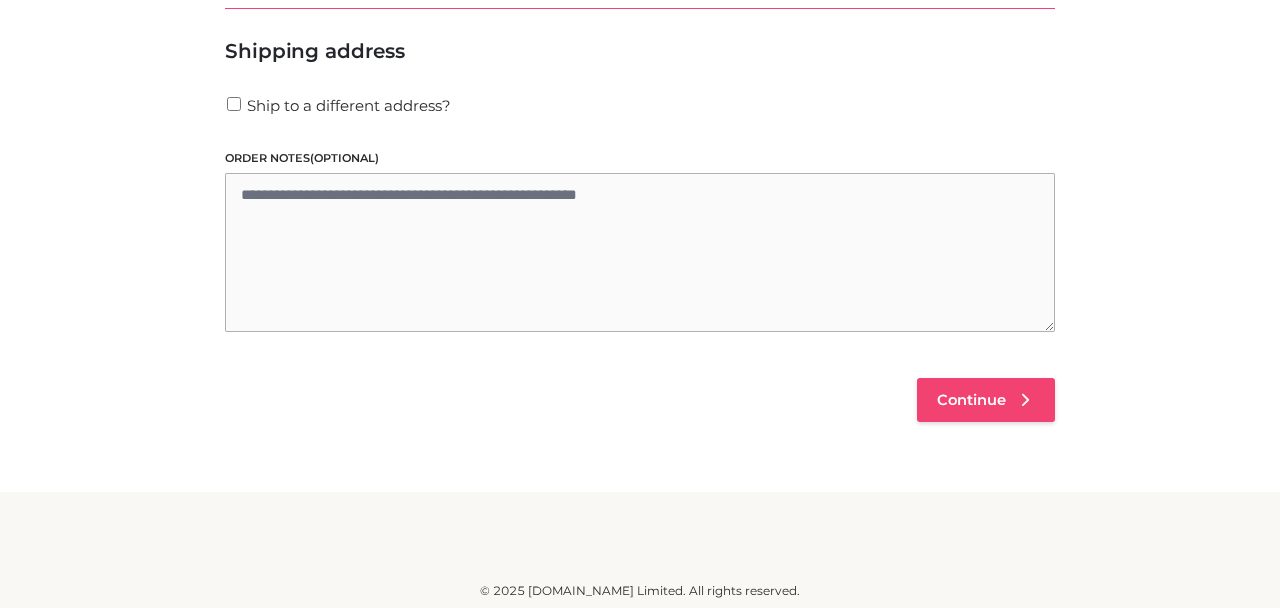 click at bounding box center [1025, 400] 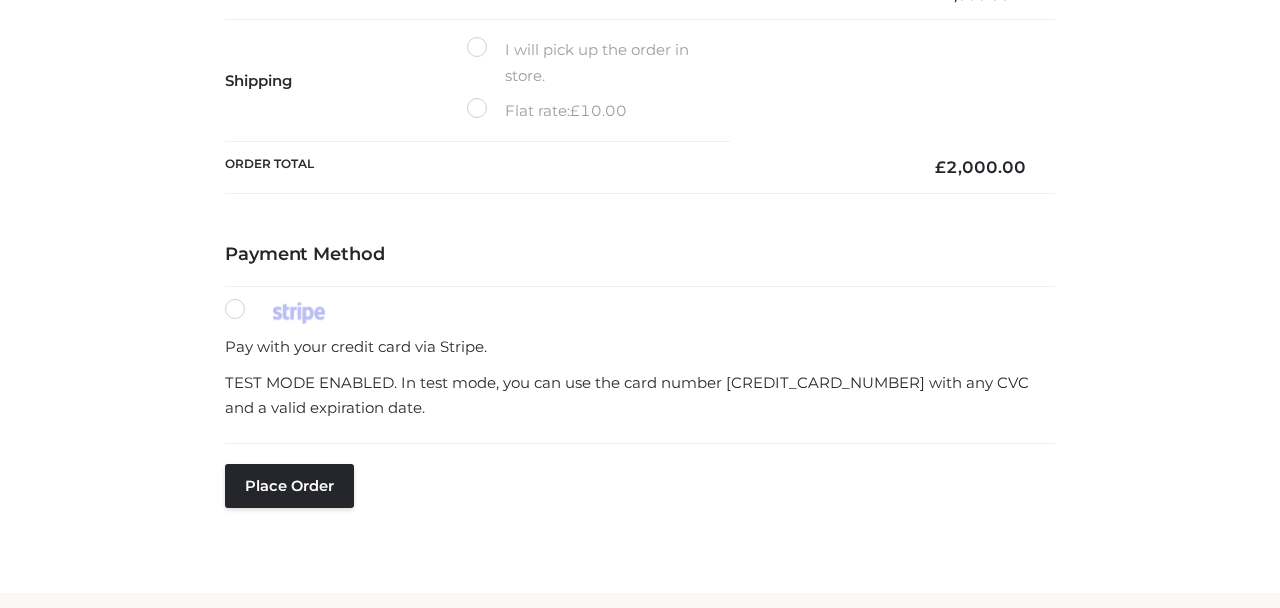 scroll, scrollTop: 503, scrollLeft: 0, axis: vertical 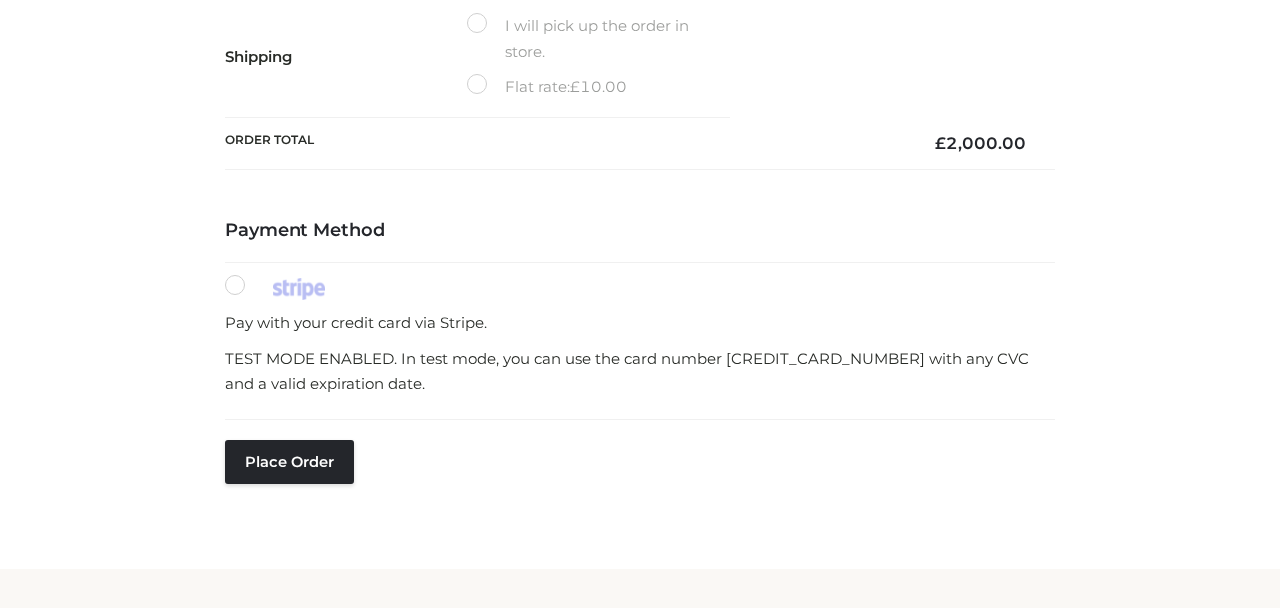 click on "Payment Method
Pay with your credit card via Stripe.
TEST MODE ENABLED. In test mode, you can use the card number 4242424242424242 with any CVC and a valid expiration date.
Place order" at bounding box center (640, 389) 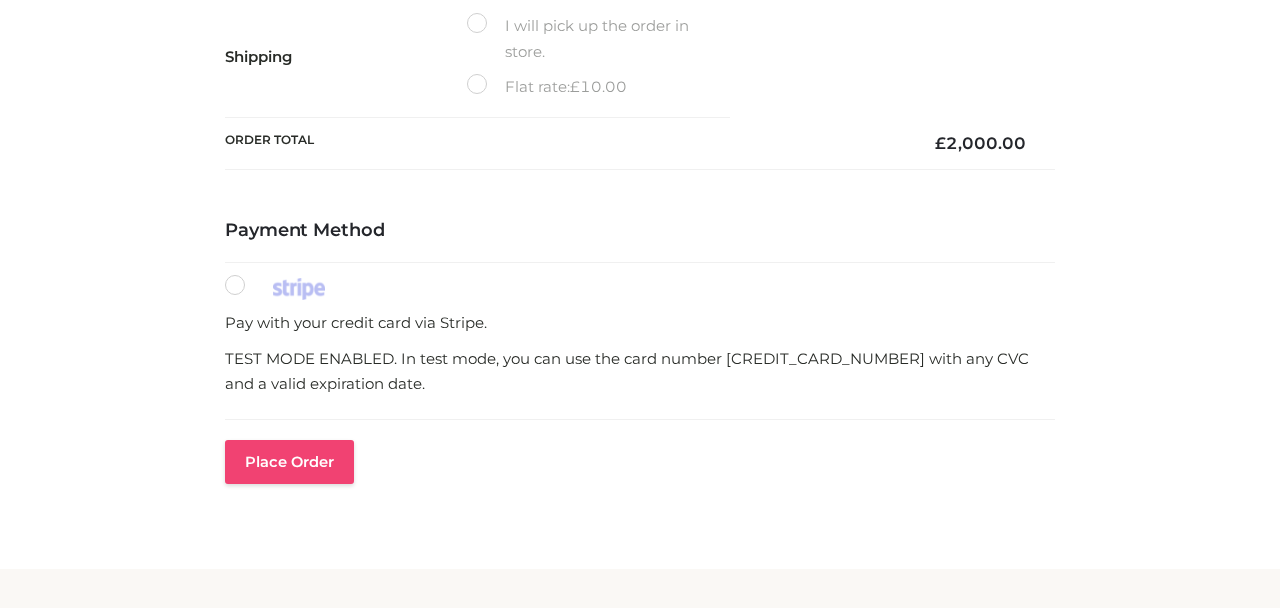 click on "Place order" at bounding box center (289, 462) 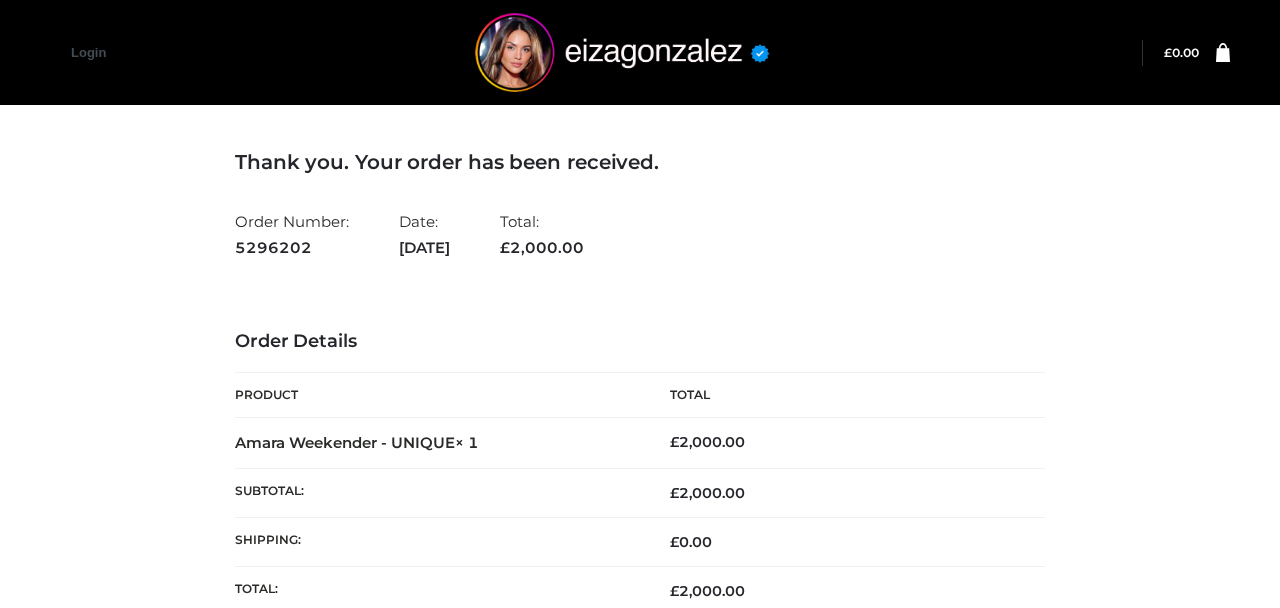 scroll, scrollTop: 218, scrollLeft: 0, axis: vertical 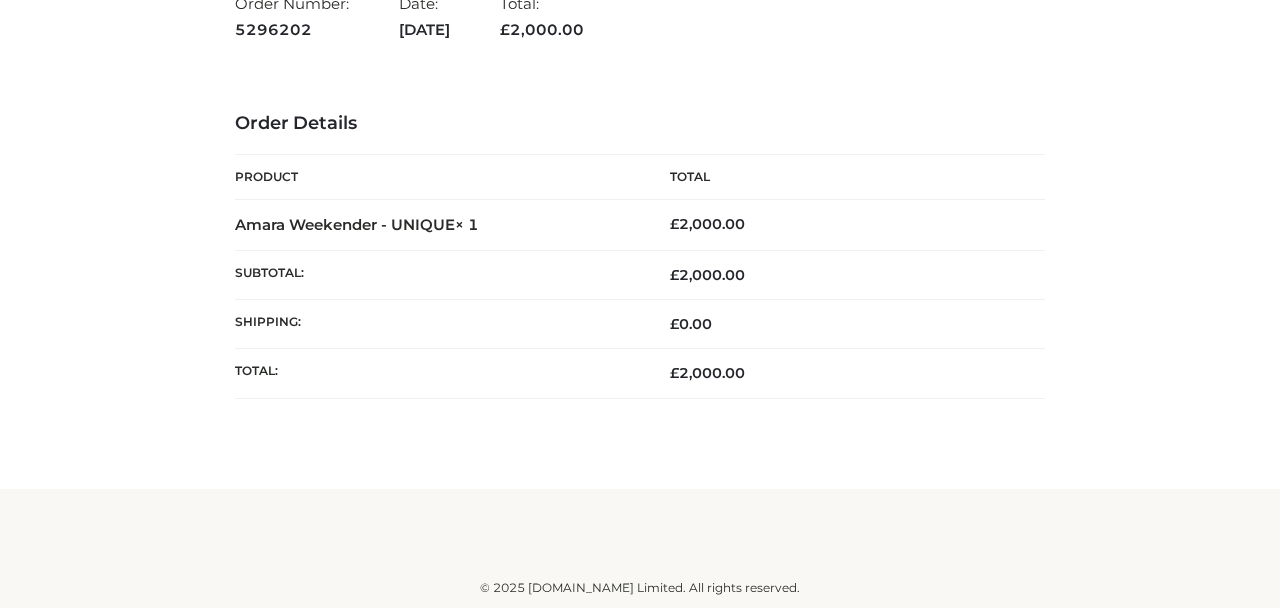 click on "Thank you. Your order has been received.
Order Number:                           5296202
Date:                           [DATE]
Total:                           £ 2,000.00
Order Details
Product
Total
Amara Weekender - UNIQUE  × 1
£ 2,000.00
Subtotal:
£ 2,000.00
Shipping:
£ 0.00 Total: £" at bounding box center (640, 185) 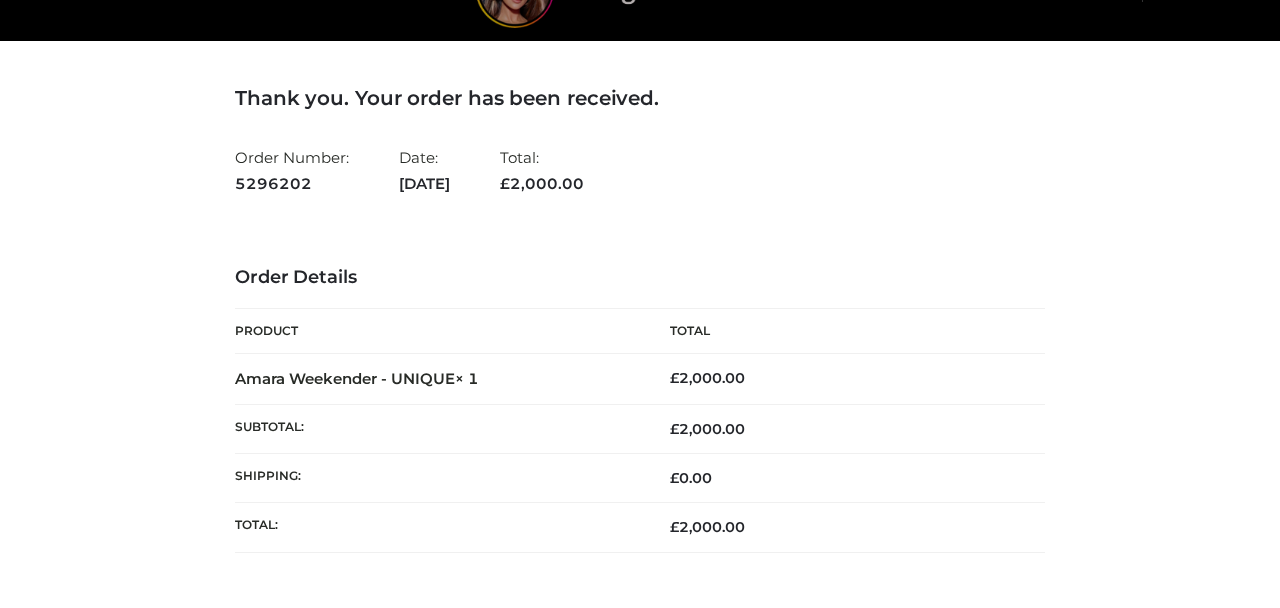 scroll, scrollTop: 0, scrollLeft: 0, axis: both 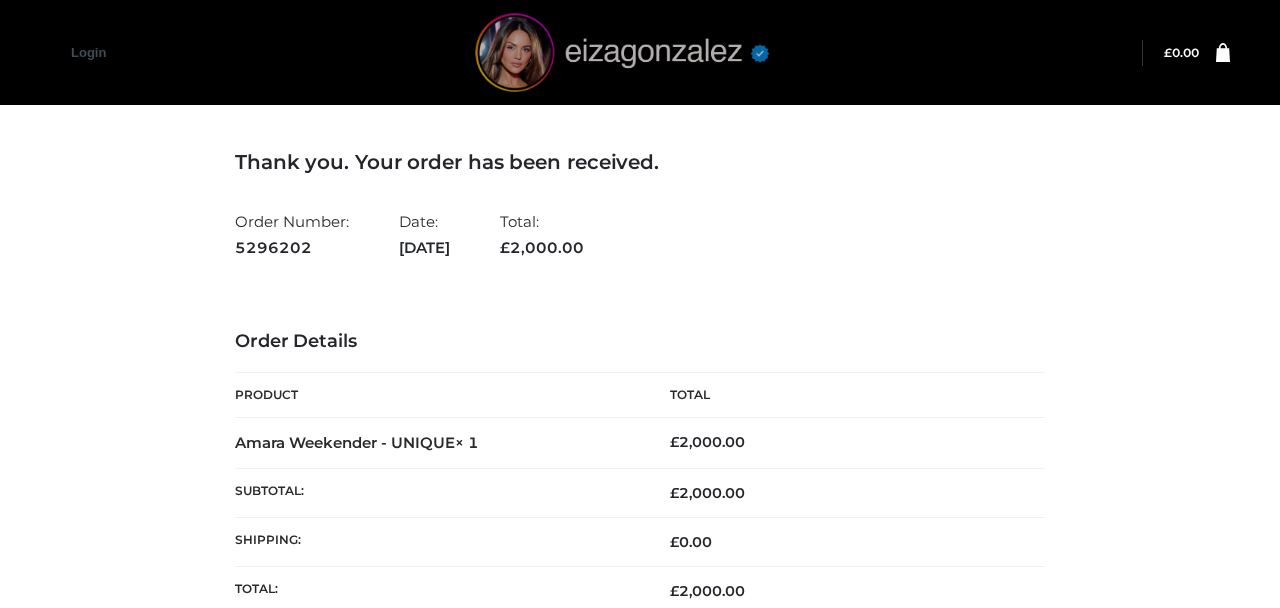 click at bounding box center (624, 52) 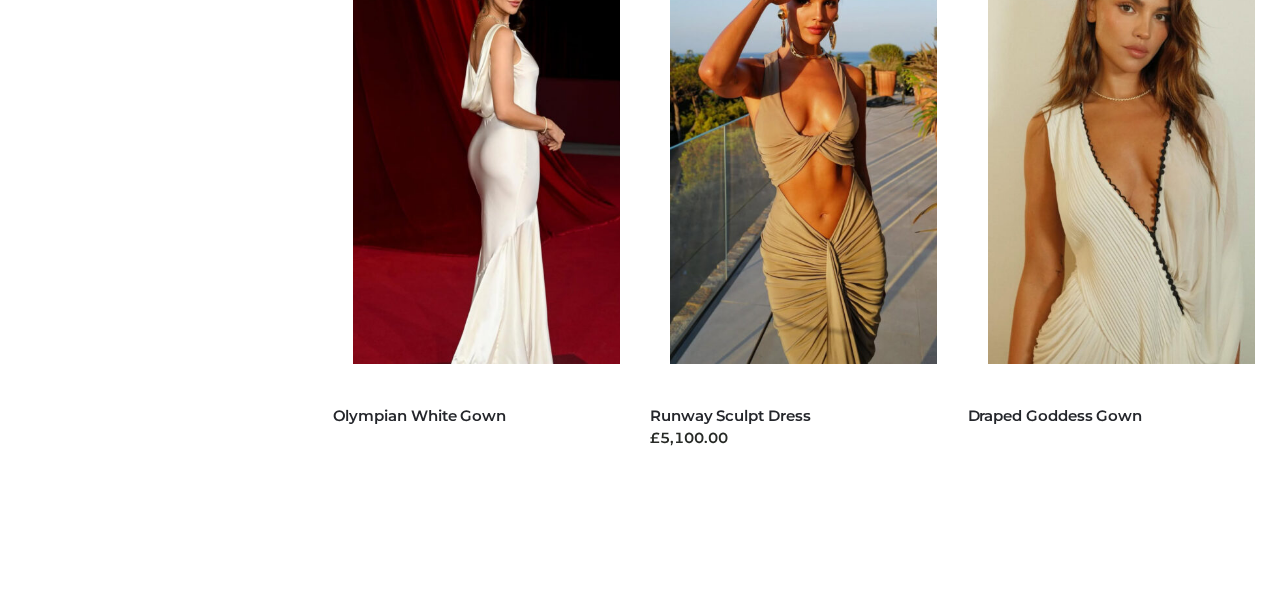 scroll, scrollTop: 363, scrollLeft: 0, axis: vertical 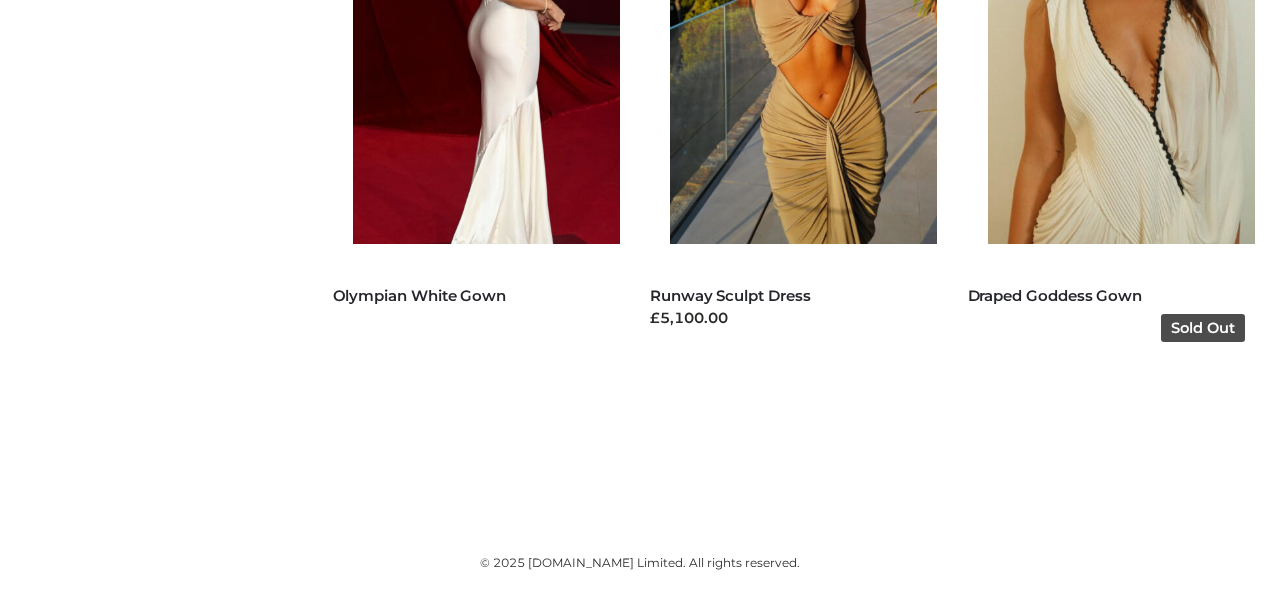 click at bounding box center (1131, 28) 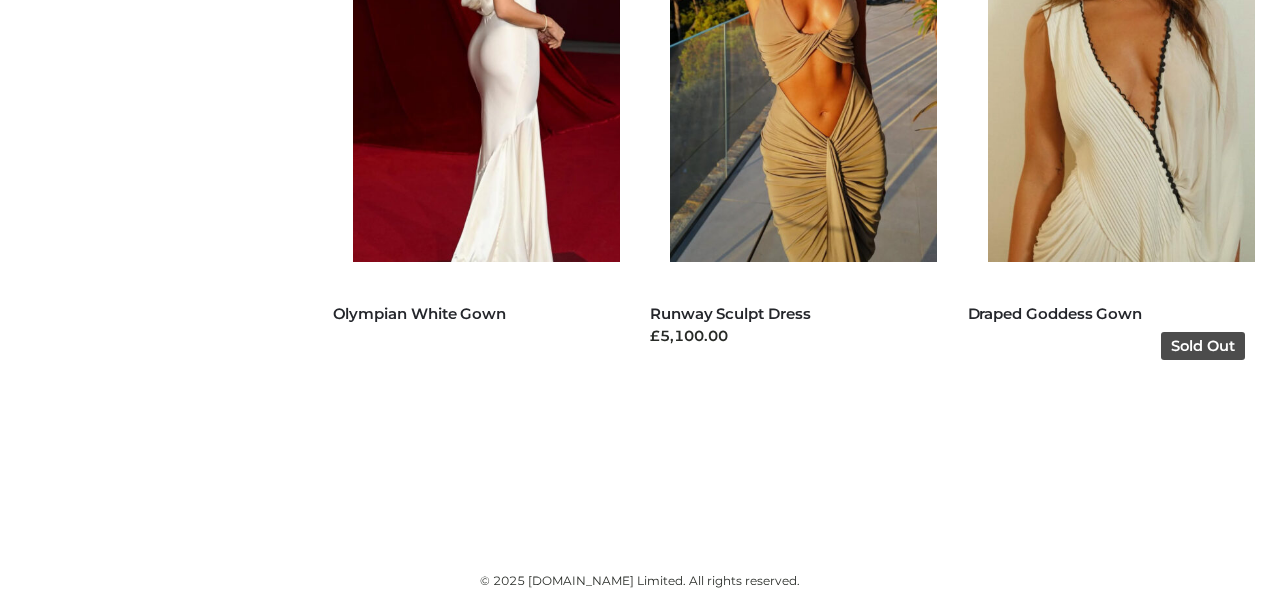 scroll, scrollTop: 358, scrollLeft: 0, axis: vertical 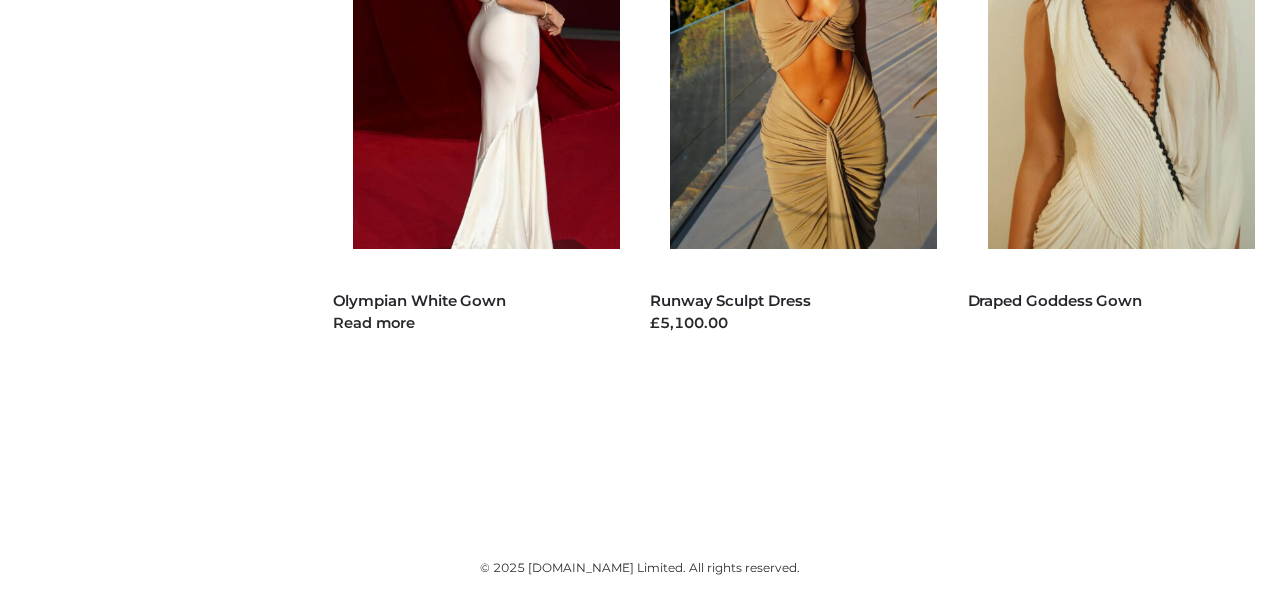 click at bounding box center [496, 33] 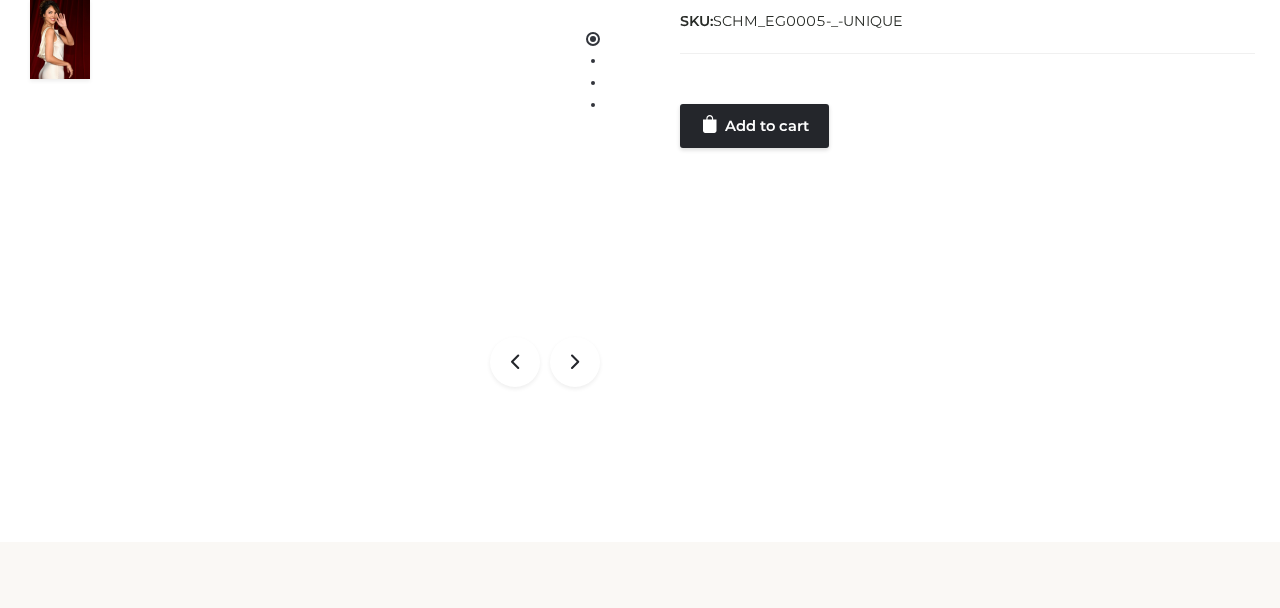 click on "Add to cart" at bounding box center [754, 126] 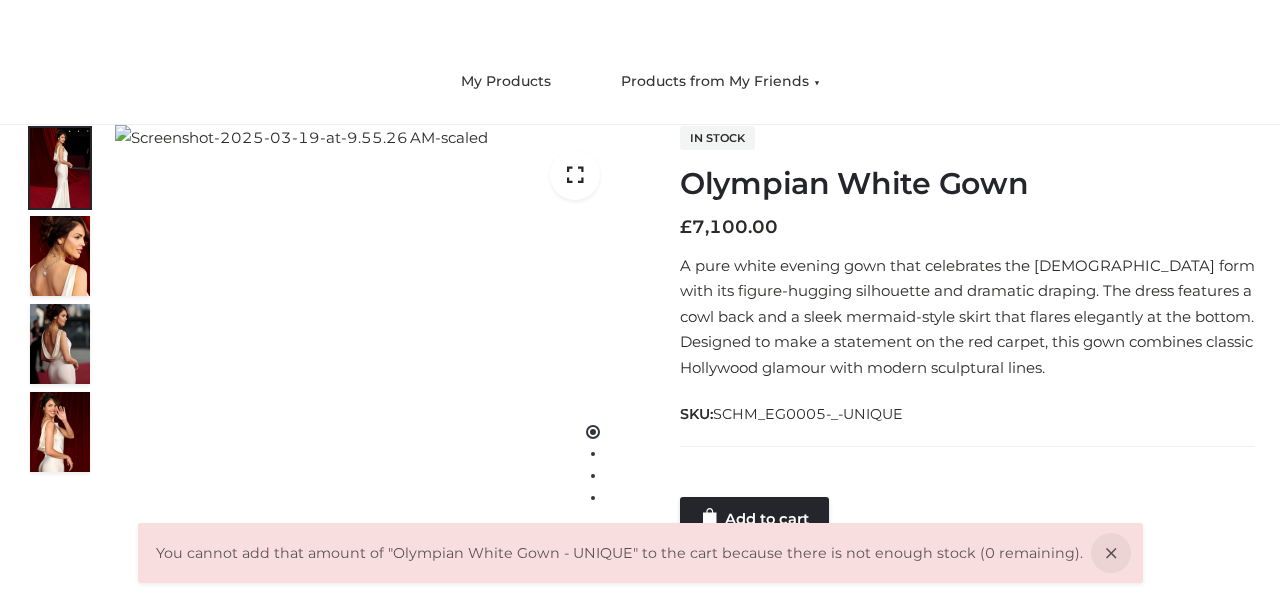 scroll, scrollTop: 0, scrollLeft: 0, axis: both 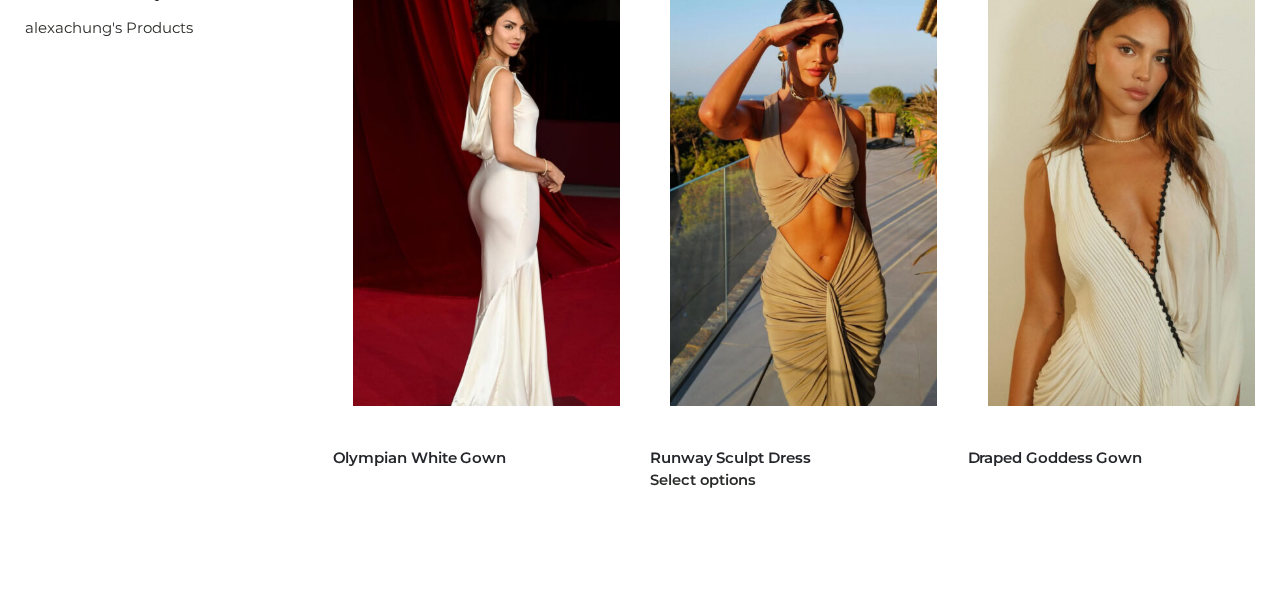 click at bounding box center [813, 190] 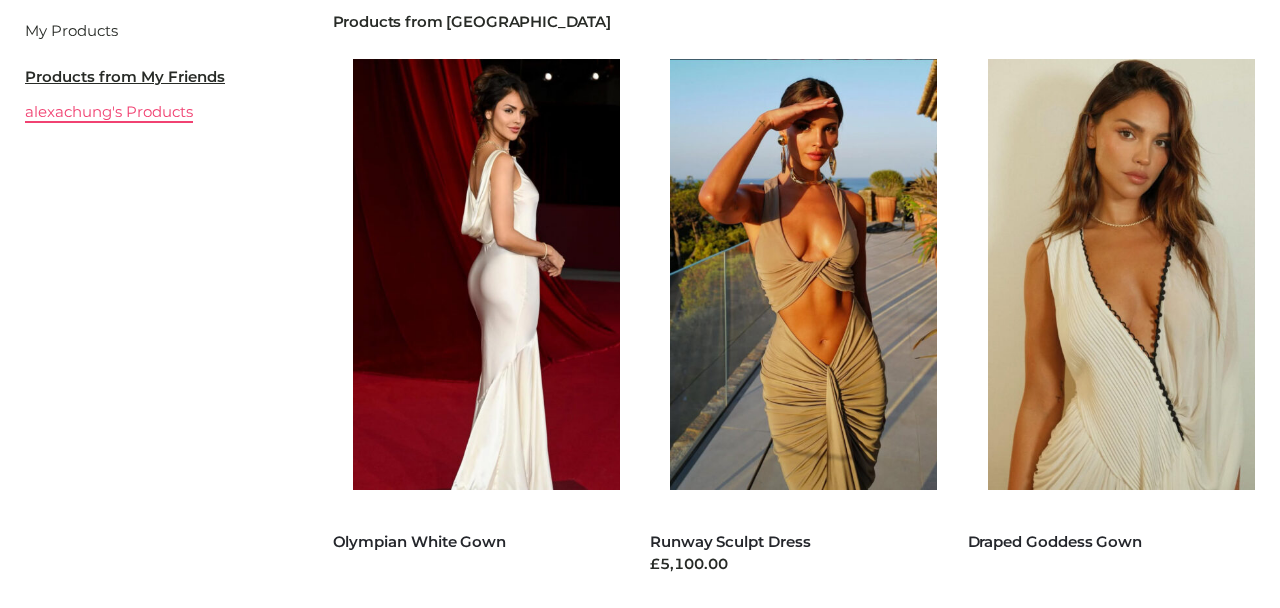 scroll, scrollTop: 35, scrollLeft: 0, axis: vertical 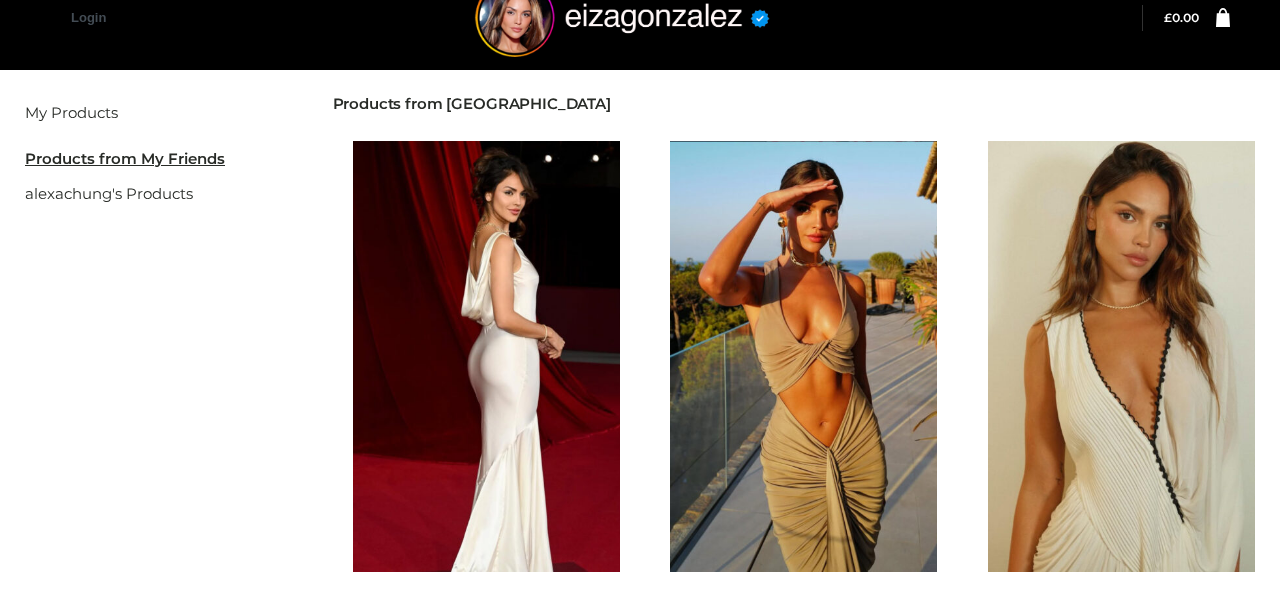 click on "alexachung's Products" at bounding box center [154, 194] 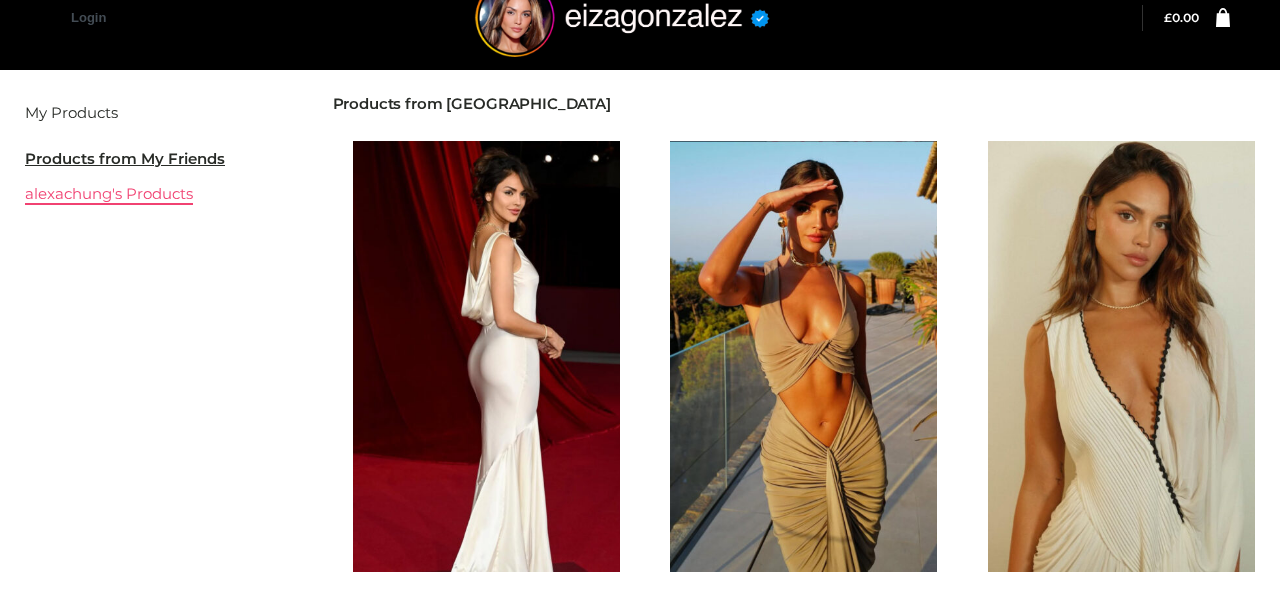 click on "alexachung's Products" at bounding box center (109, 193) 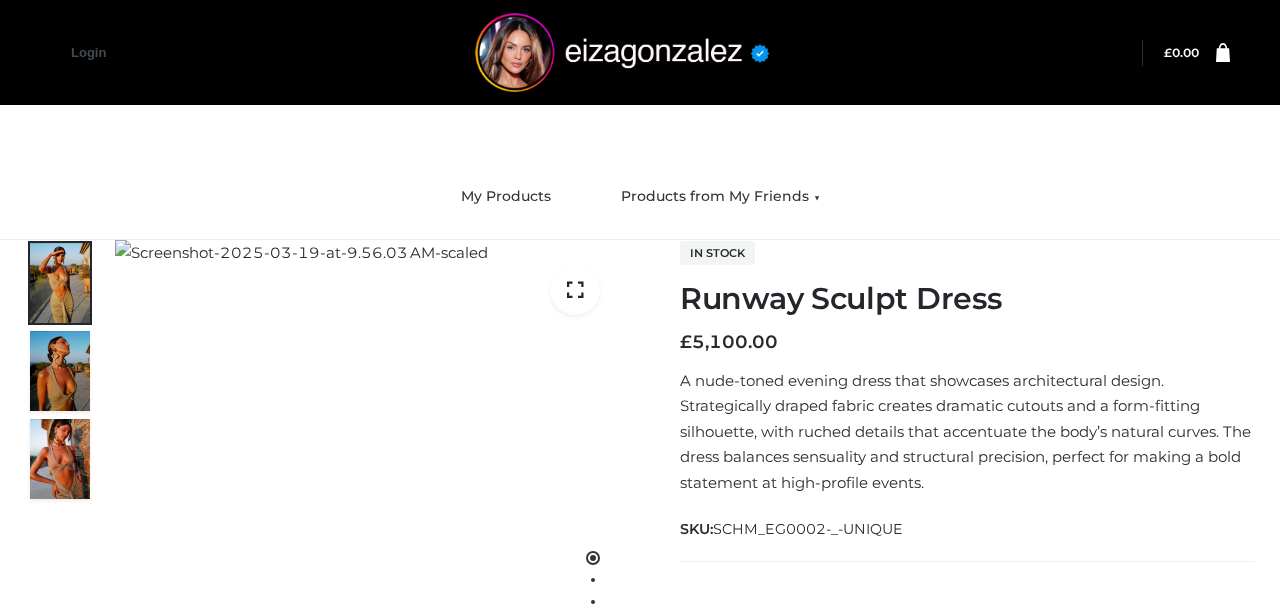 scroll, scrollTop: 383, scrollLeft: 0, axis: vertical 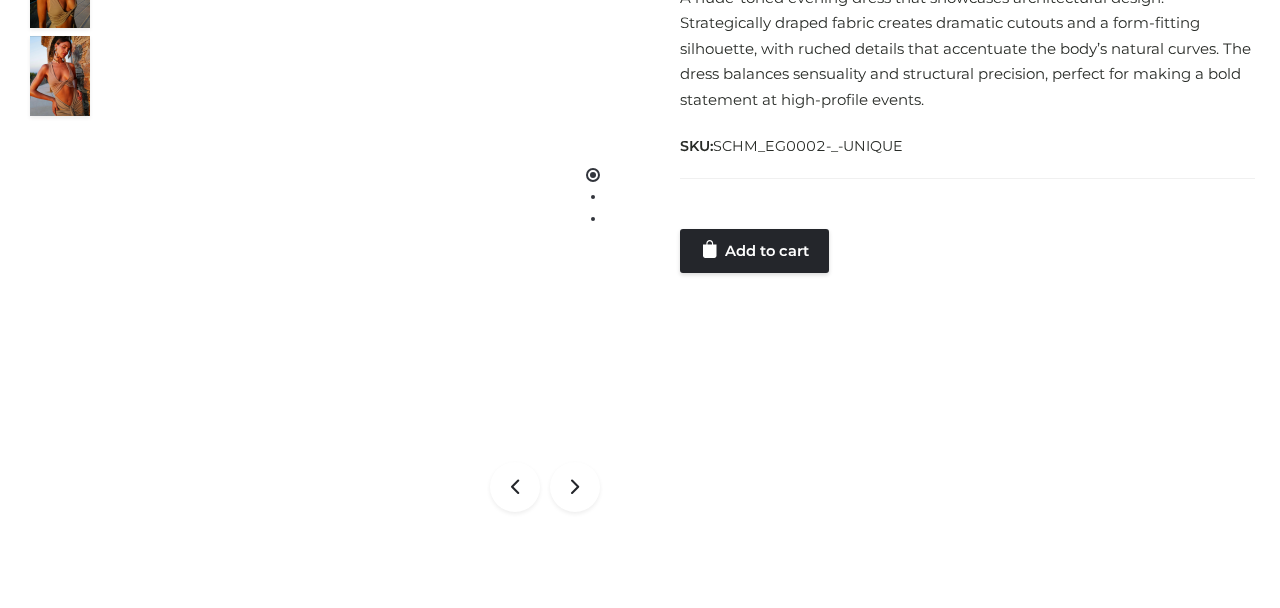 click on "1 / 3
In stock Runway Sculpt Dress
£ 5,100.00
A nude-toned evening dress that showcases architectural design. Strategically draped fabric creates dramatic cutouts and a form-fitting silhouette, with ruched details that accentuate the body’s natural curves. The dress balances sensuality and structural precision, perfect for making a bold statement at high-profile events.
SKU:  SCHM_EG0002-_-UNIQUE
QTY:
*
Size:
**** ****** UNIQUE Size UNIQUE" at bounding box center (640, 197) 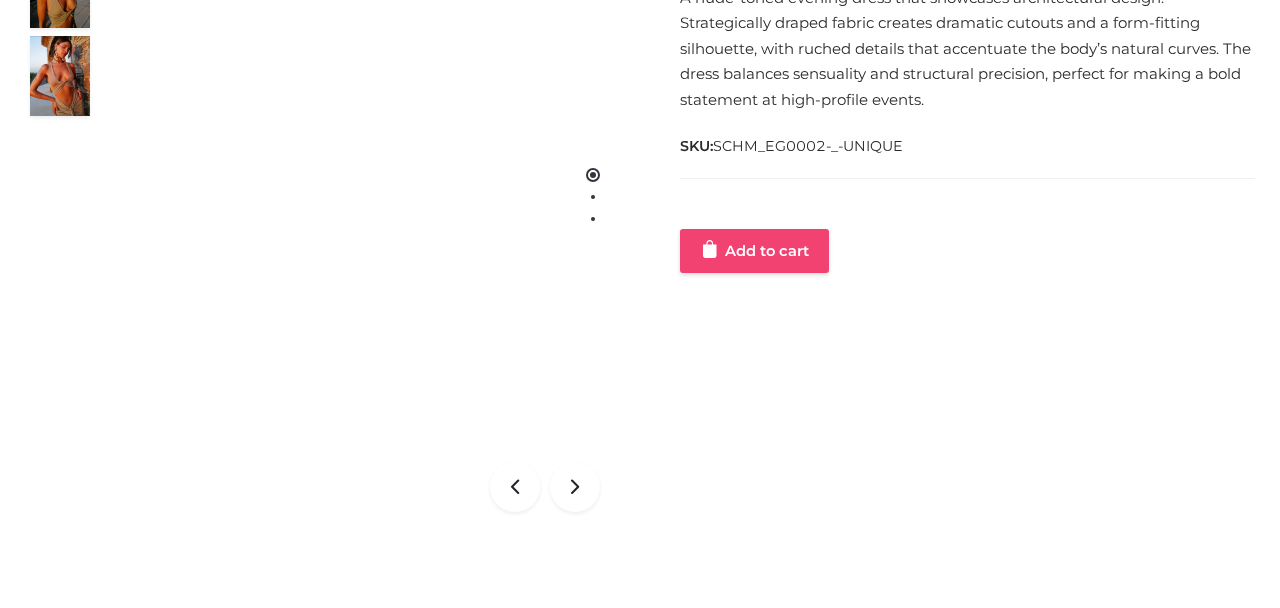 click on "Add to cart" at bounding box center (754, 251) 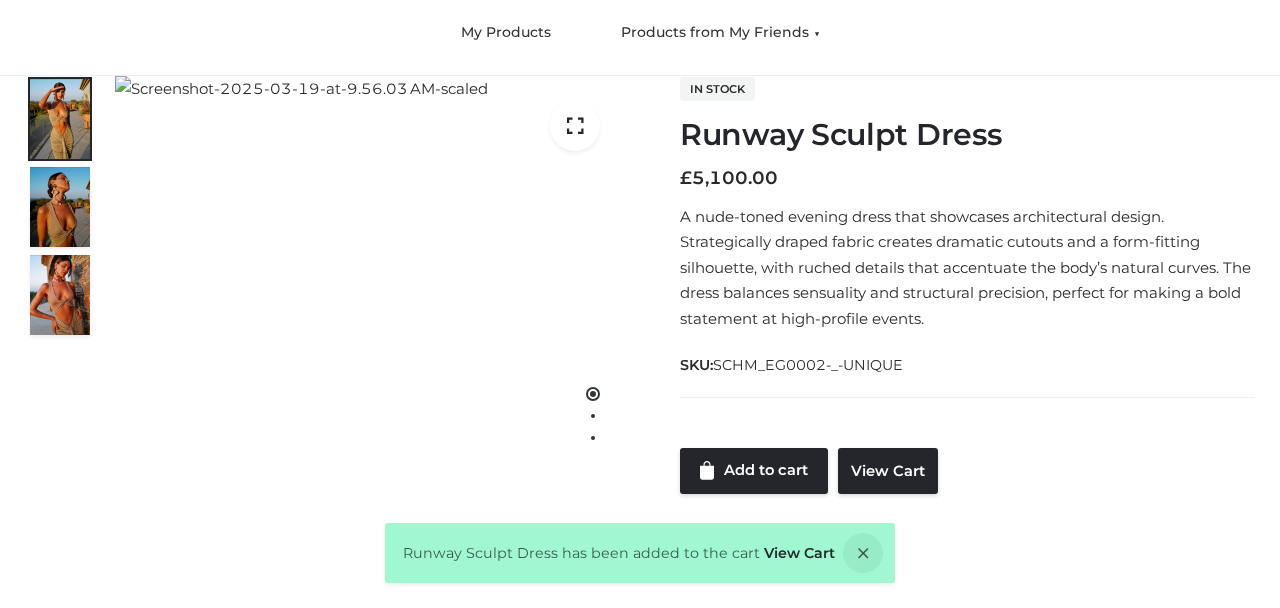 scroll, scrollTop: 0, scrollLeft: 0, axis: both 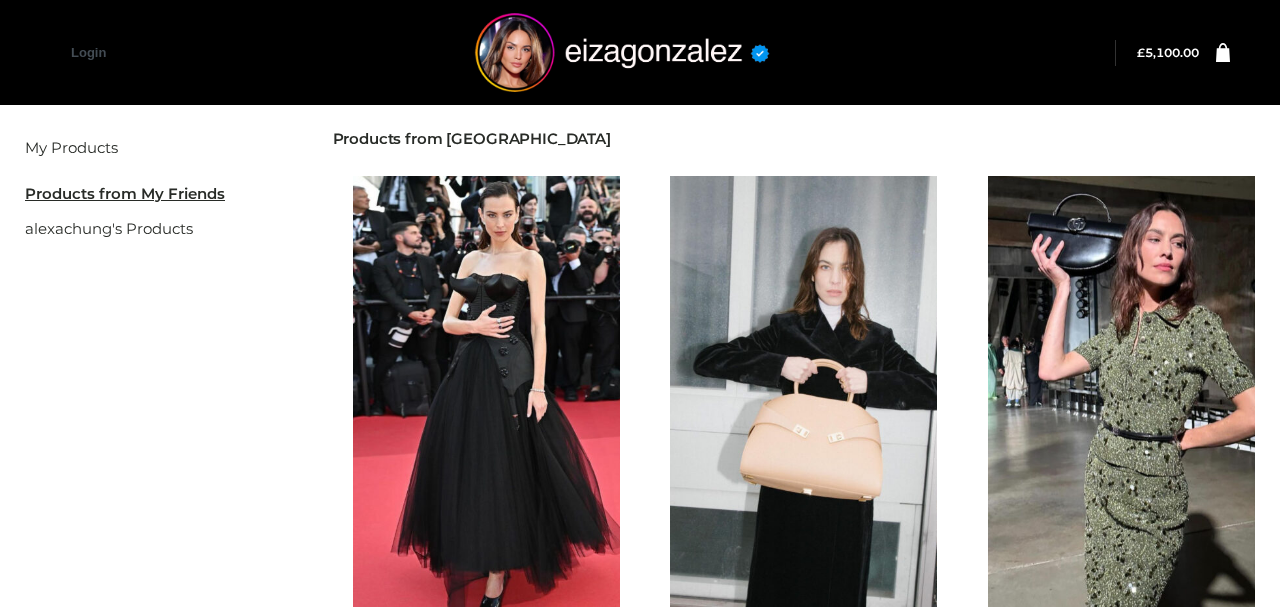 click at bounding box center (813, 391) 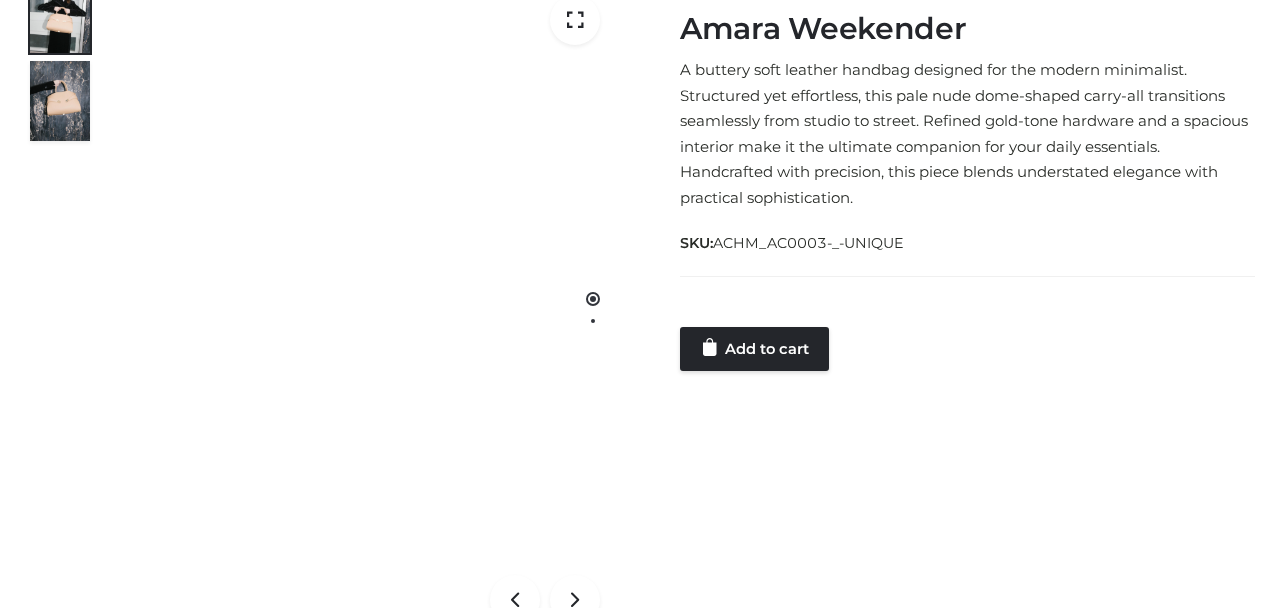 scroll, scrollTop: 281, scrollLeft: 0, axis: vertical 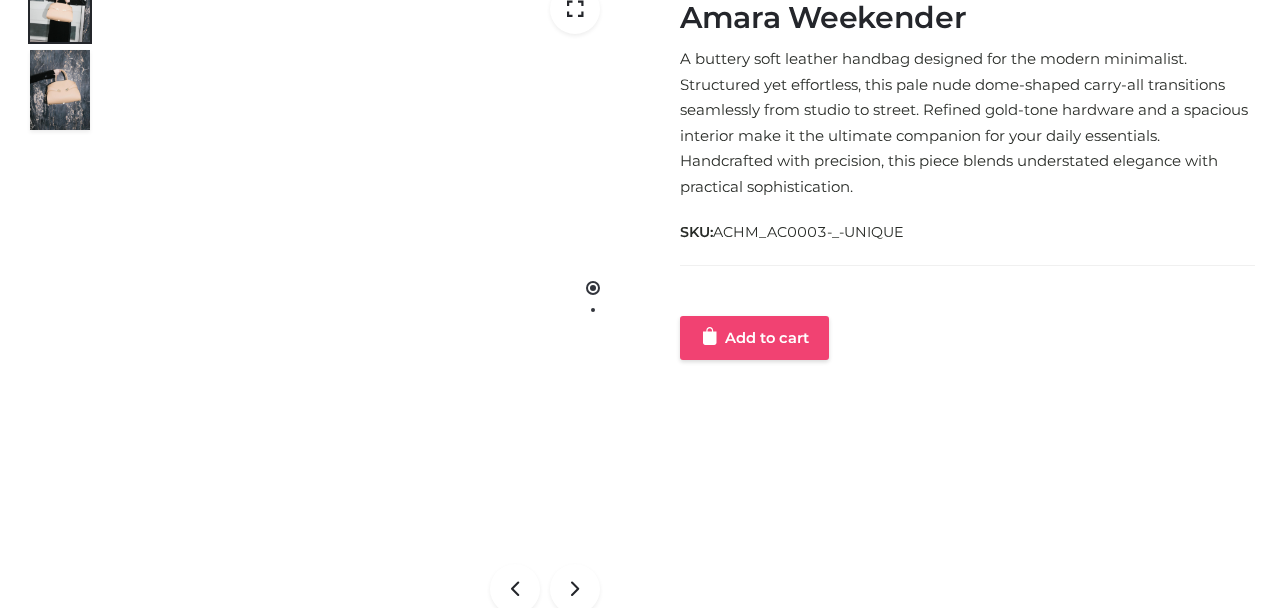 click on "Add to cart" at bounding box center (754, 338) 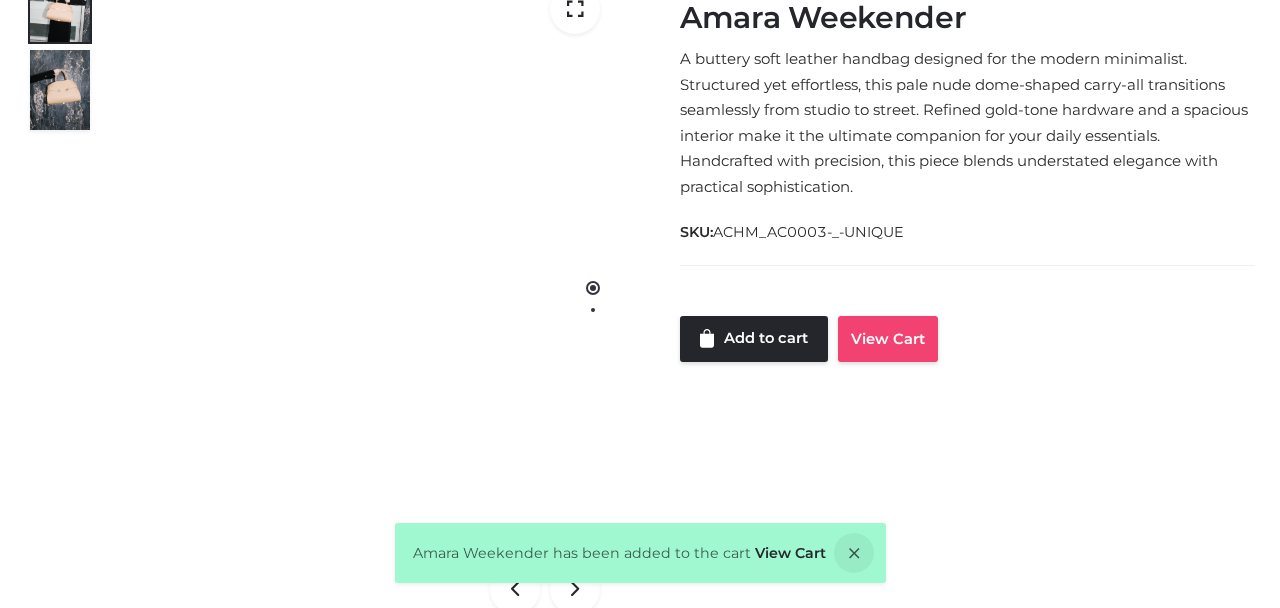click on "View Cart" at bounding box center (888, 339) 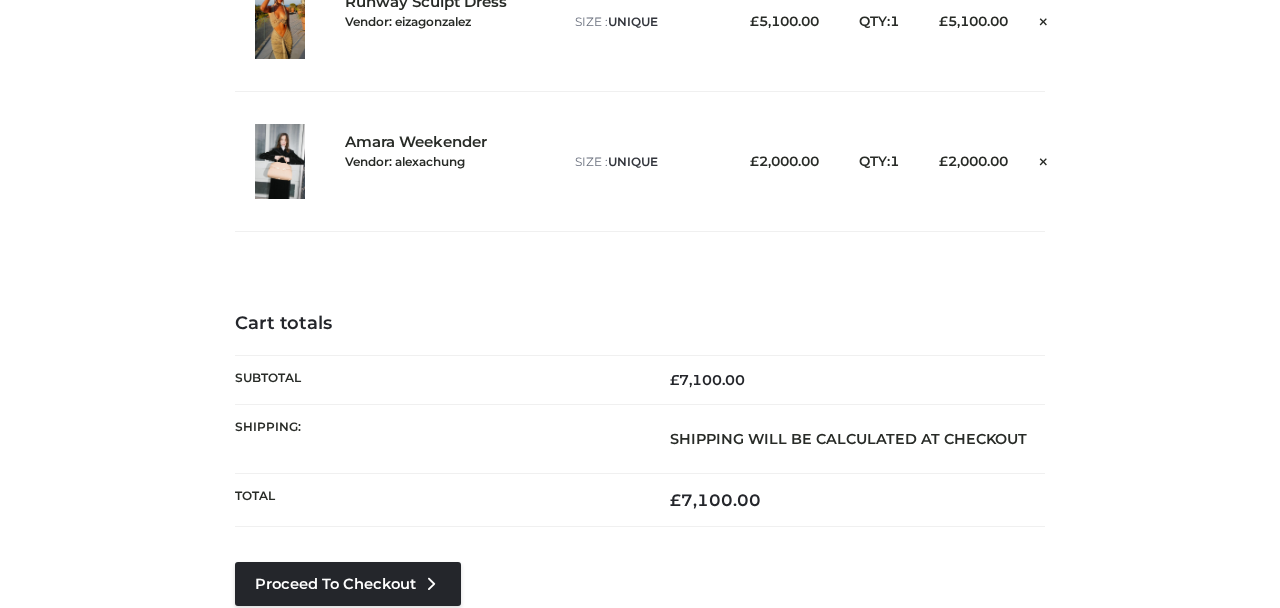 scroll, scrollTop: 153, scrollLeft: 0, axis: vertical 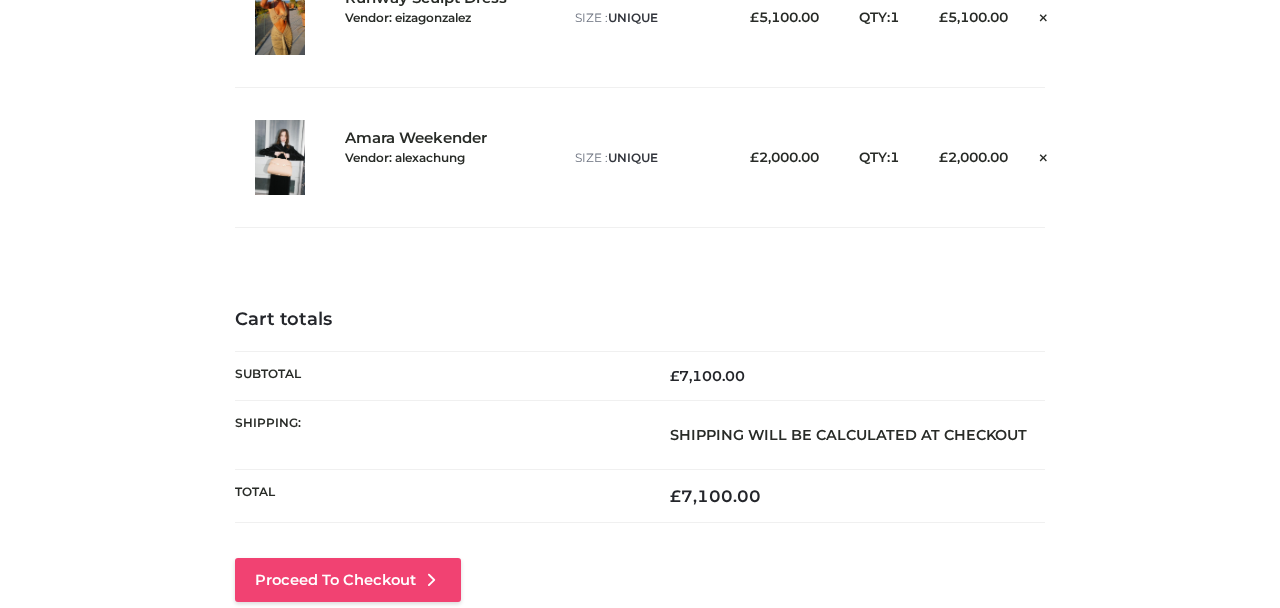 click on "Proceed to Checkout" at bounding box center (348, 580) 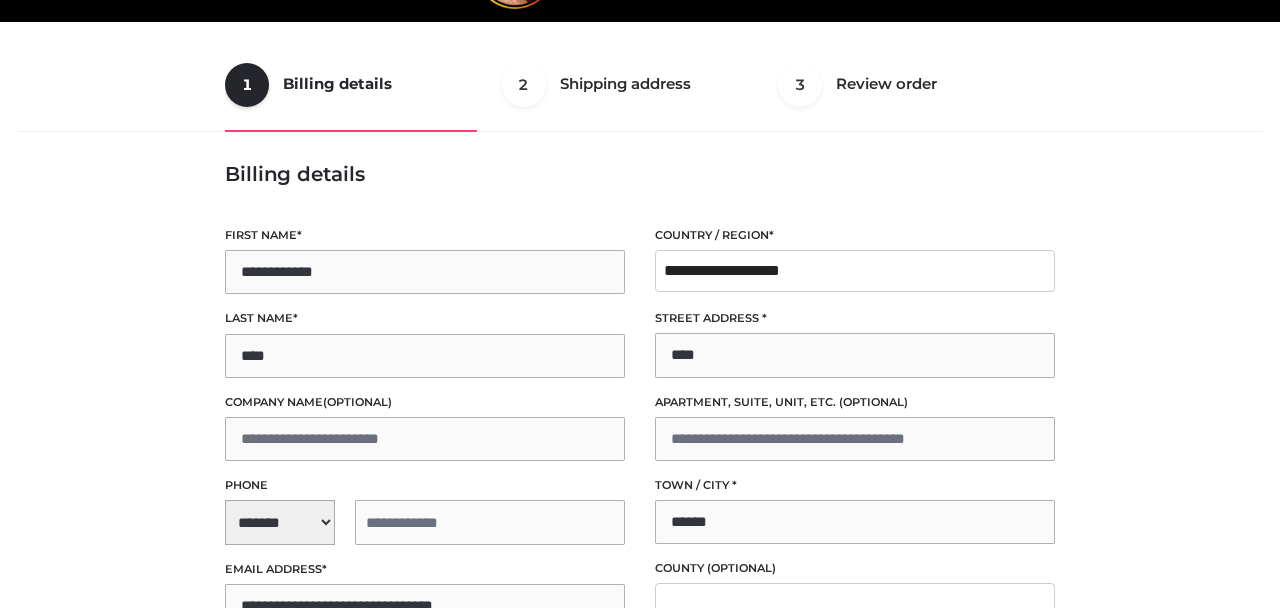 scroll, scrollTop: 160, scrollLeft: 0, axis: vertical 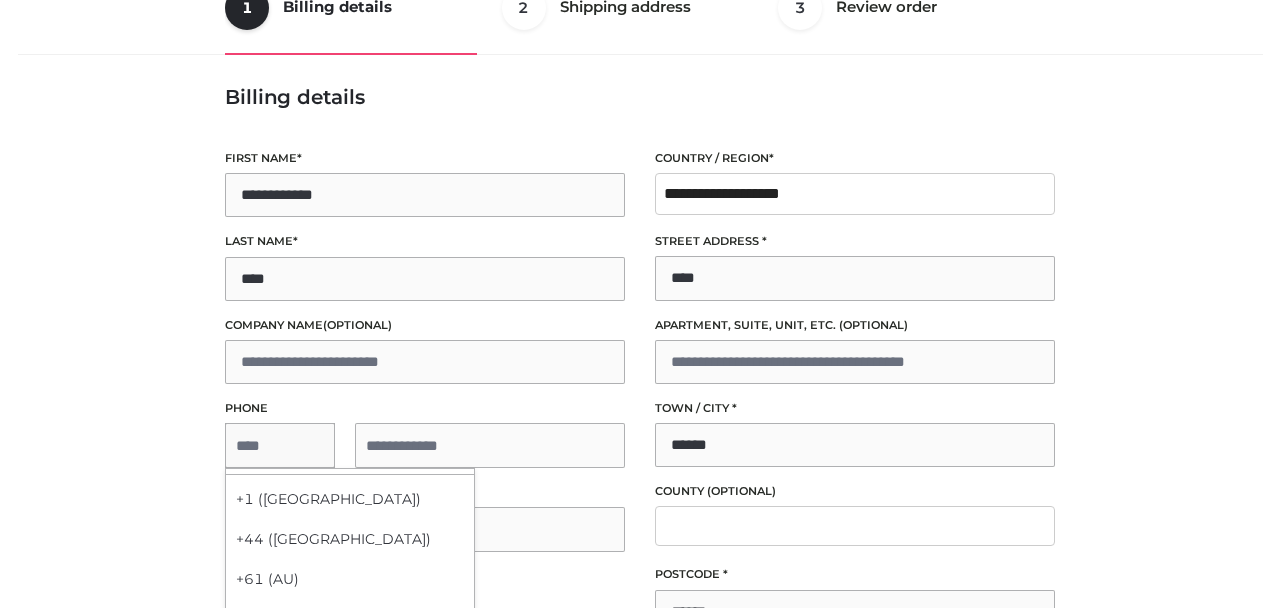 click on "**********" at bounding box center (425, 445) 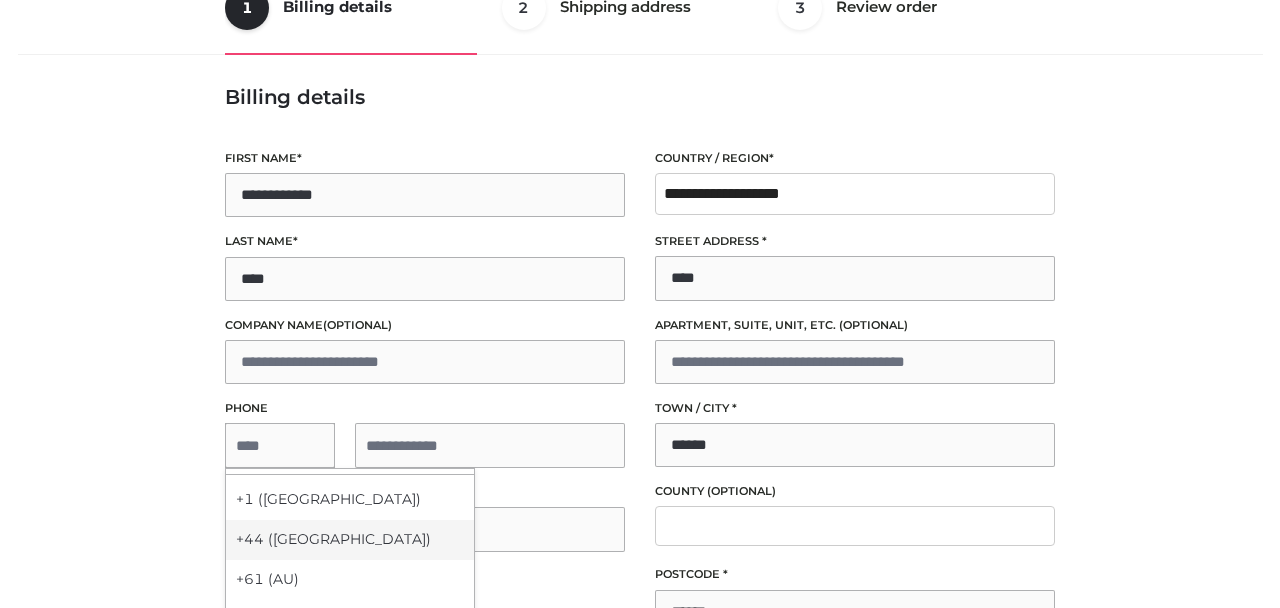 click on "+44 (UK)" at bounding box center (350, 540) 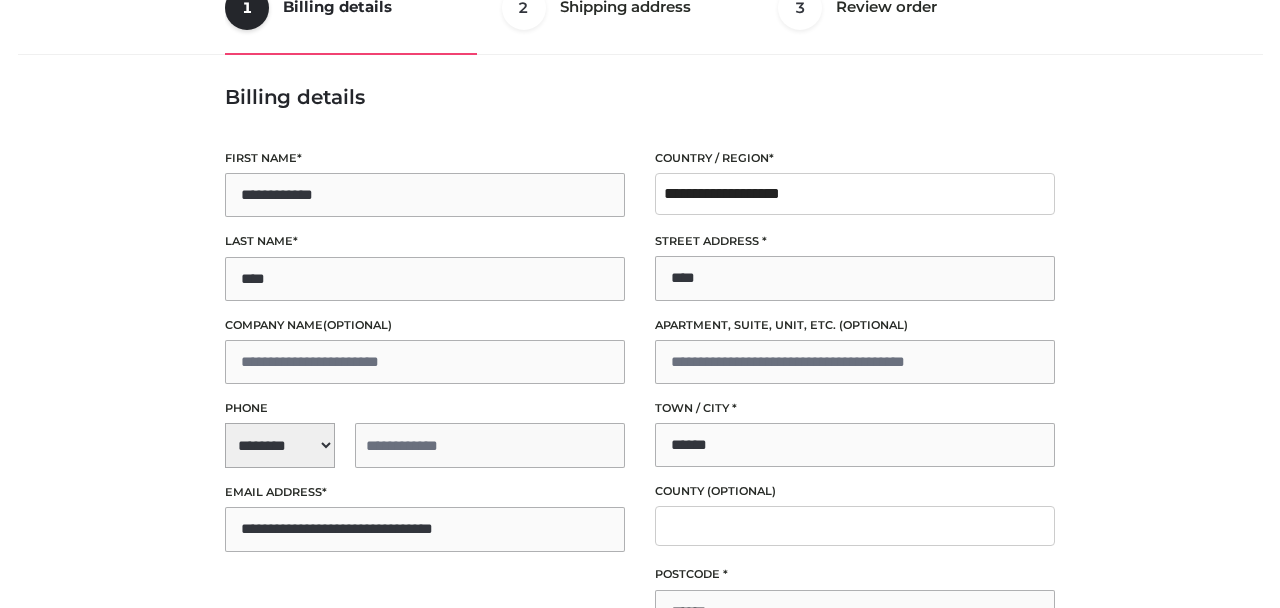 click at bounding box center (490, 445) 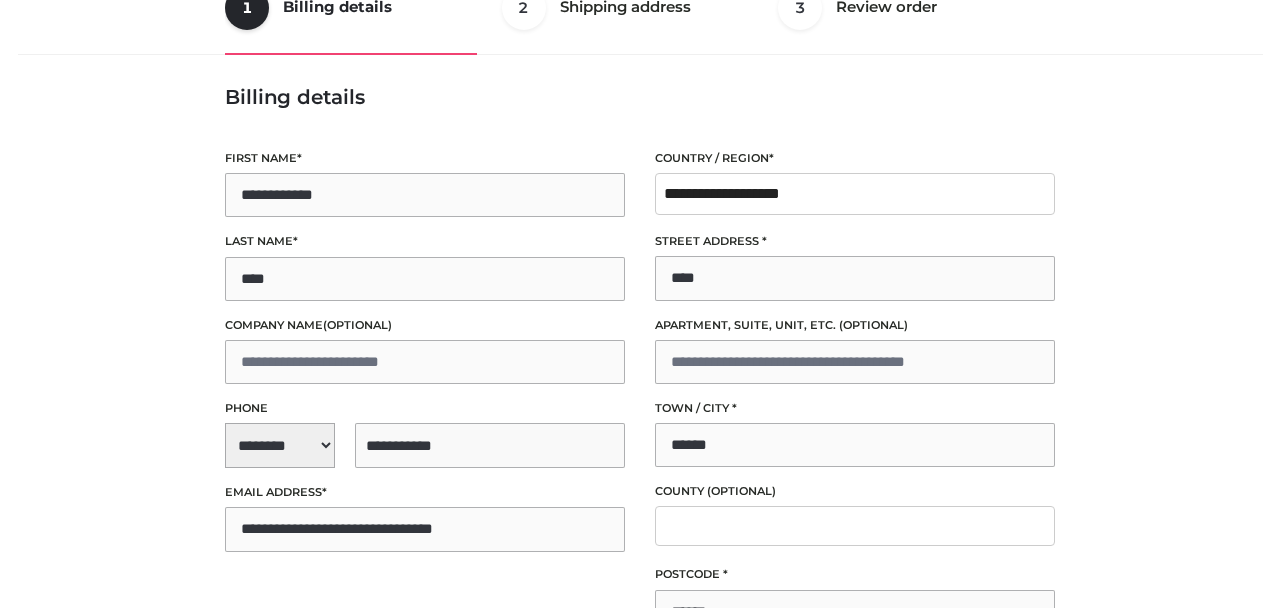 scroll, scrollTop: 323, scrollLeft: 0, axis: vertical 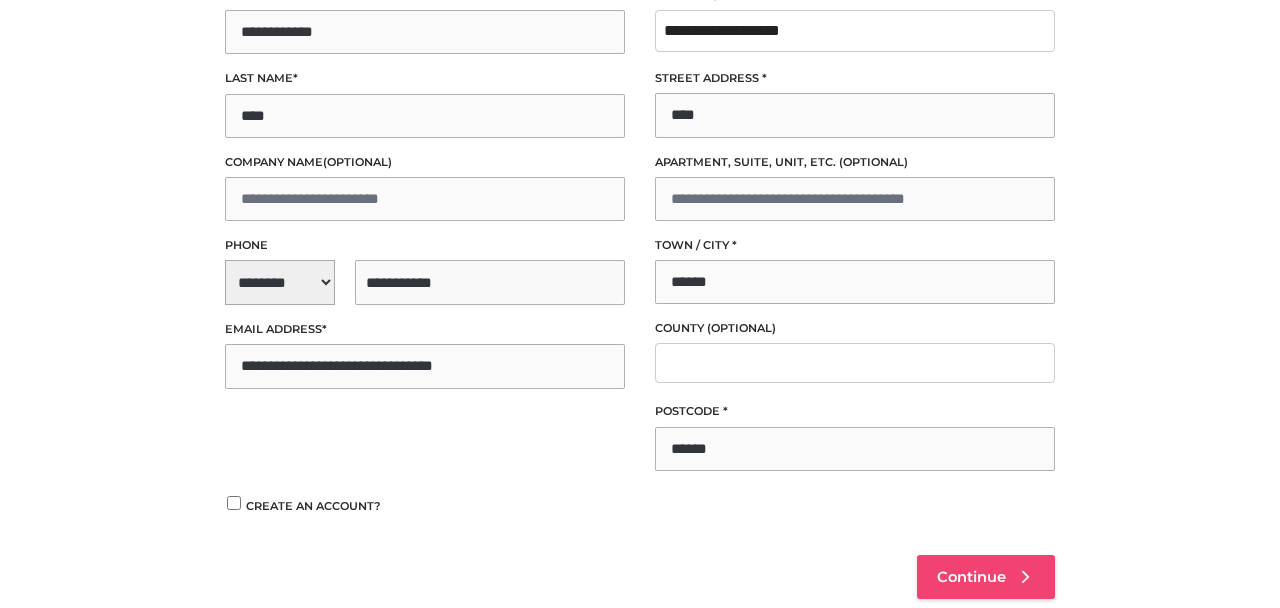 type on "**********" 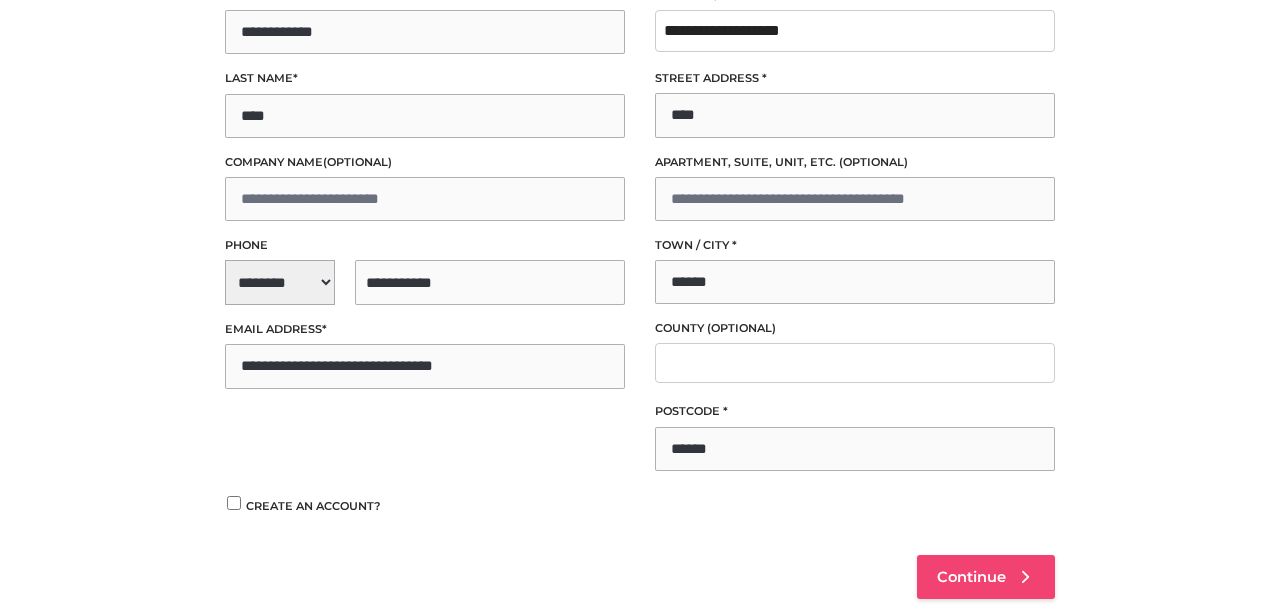 click on "Continue" at bounding box center (971, 577) 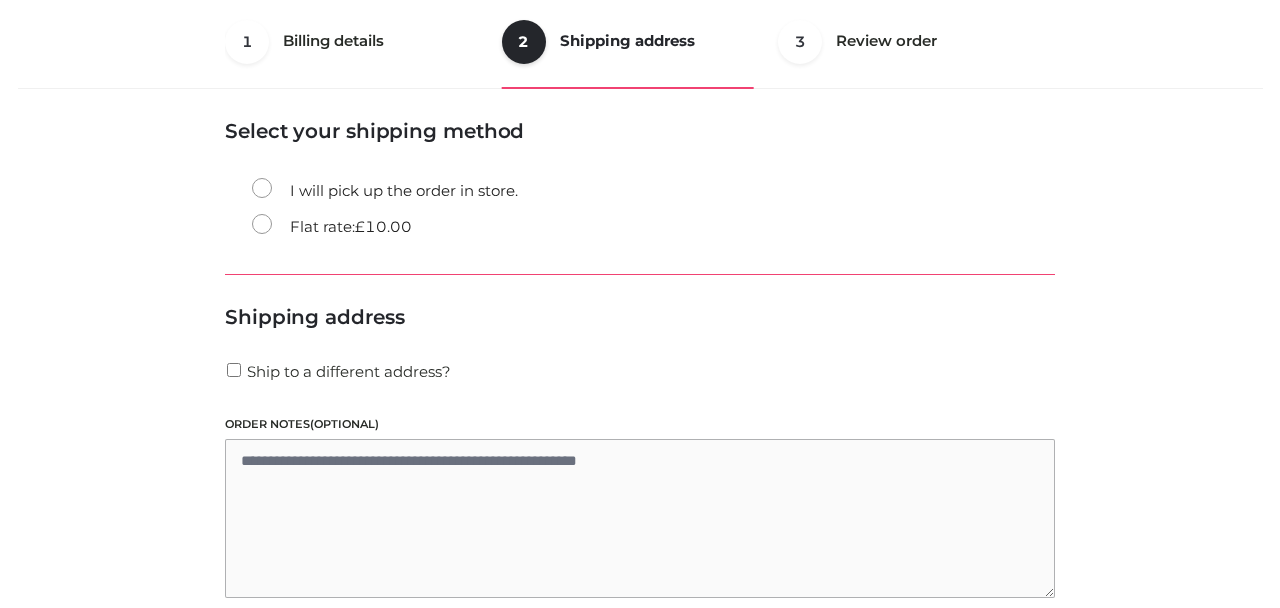 scroll, scrollTop: 121, scrollLeft: 0, axis: vertical 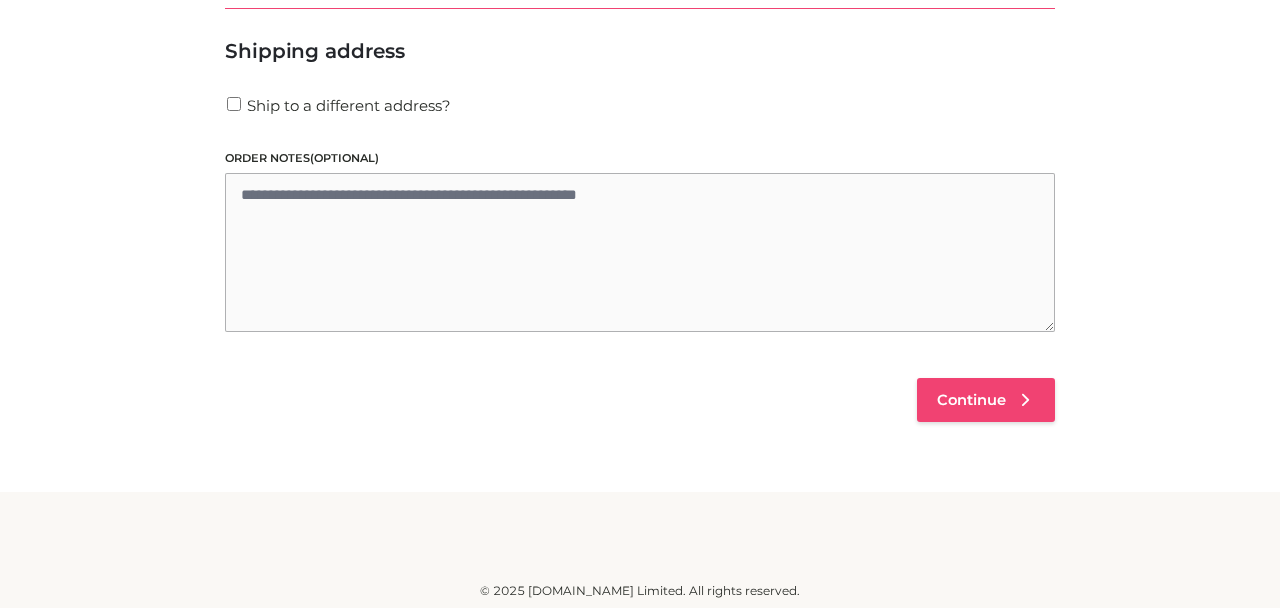 click on "Continue" at bounding box center [986, 400] 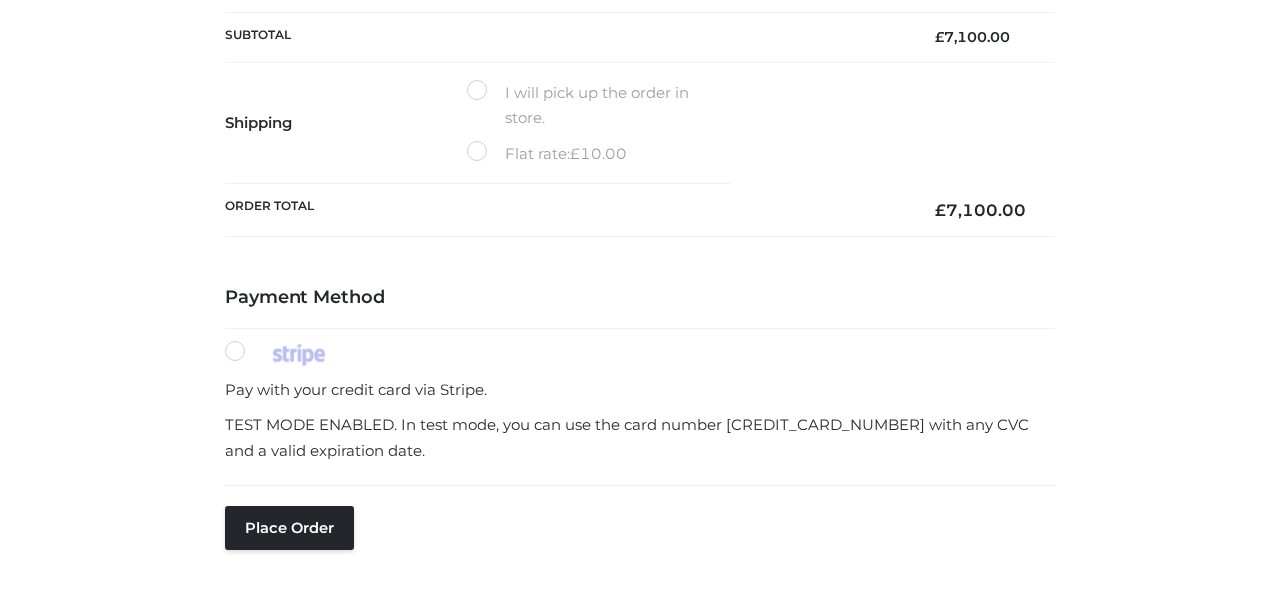 scroll, scrollTop: 582, scrollLeft: 0, axis: vertical 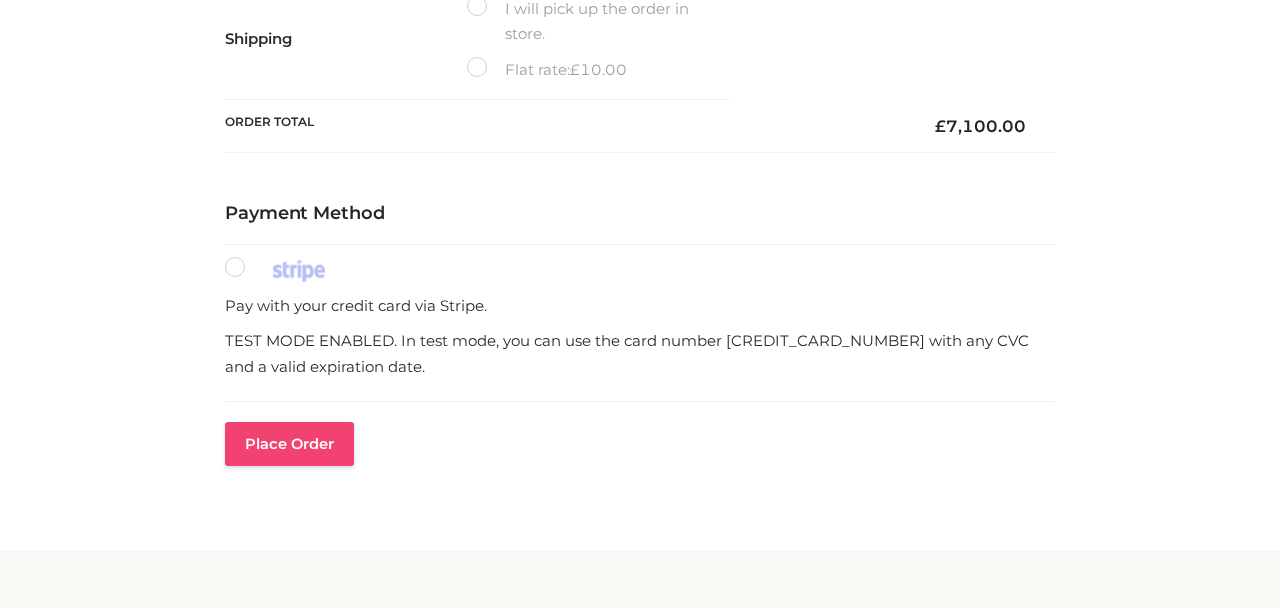 click on "Place order" at bounding box center [289, 444] 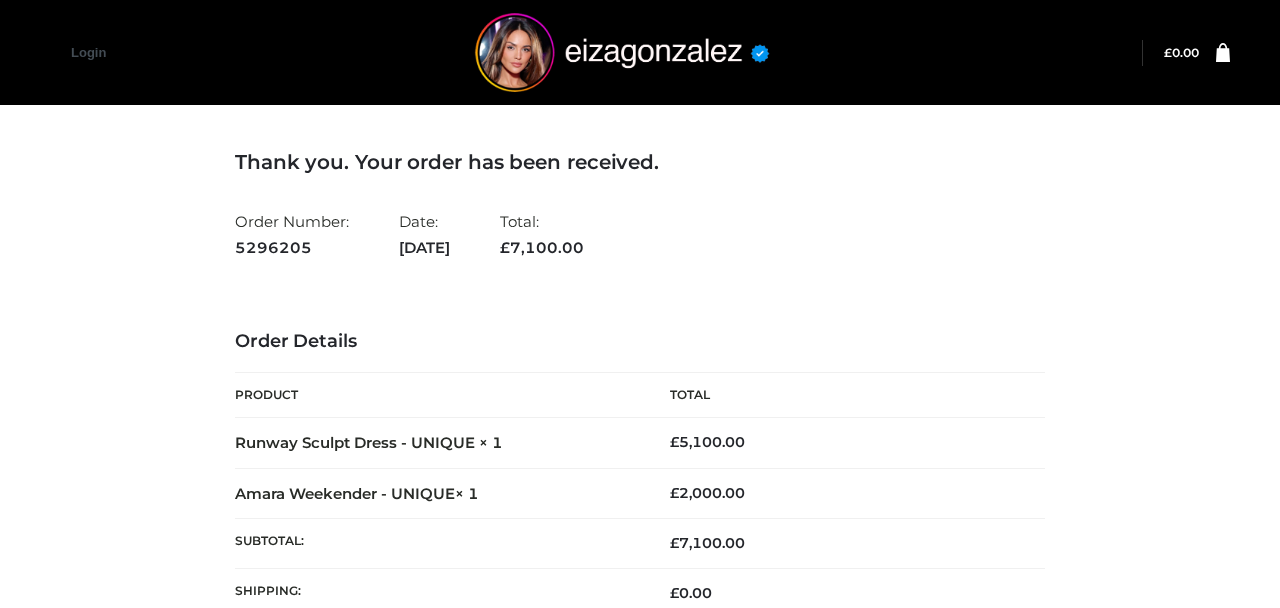 scroll, scrollTop: 0, scrollLeft: 0, axis: both 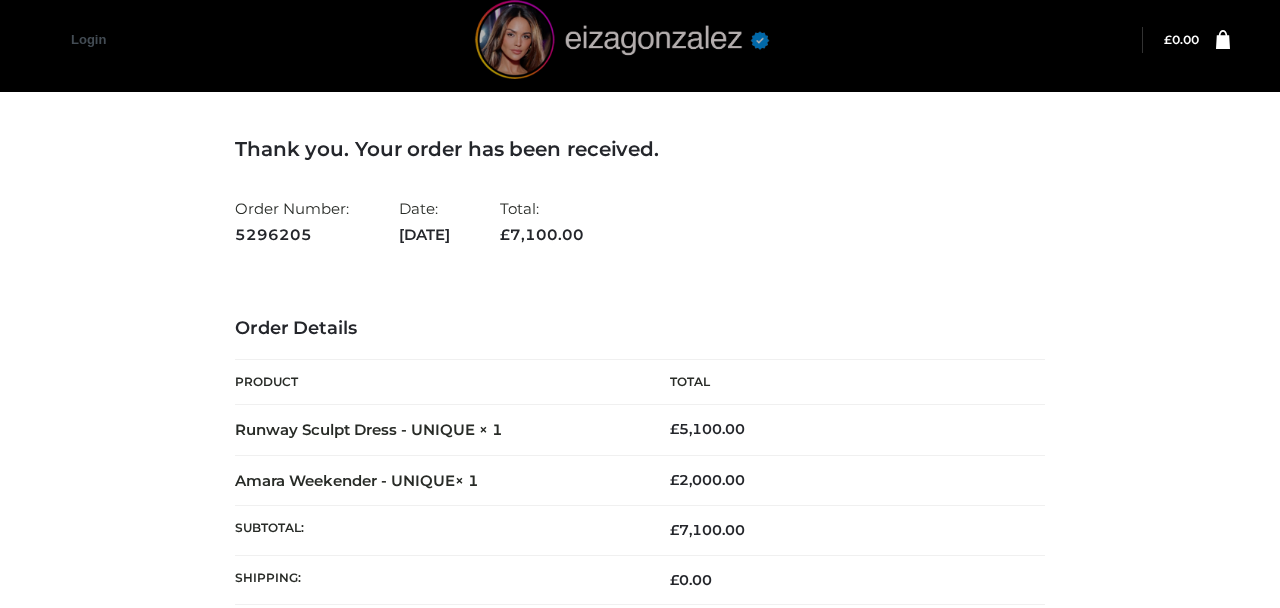 click at bounding box center [624, 39] 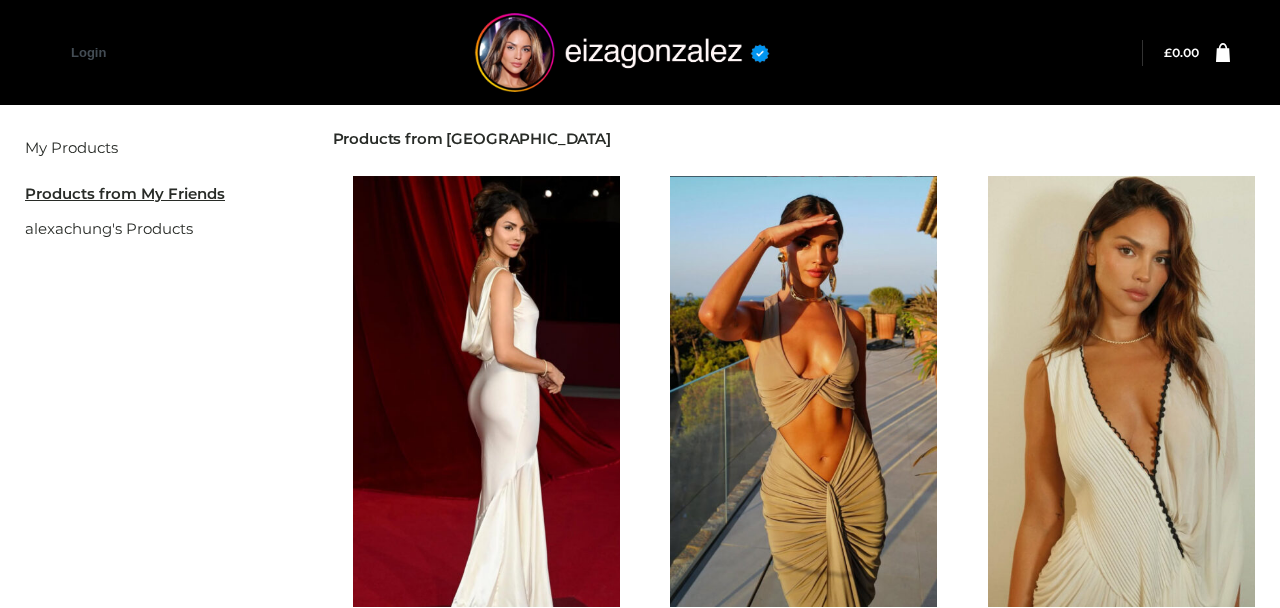 scroll, scrollTop: 0, scrollLeft: 0, axis: both 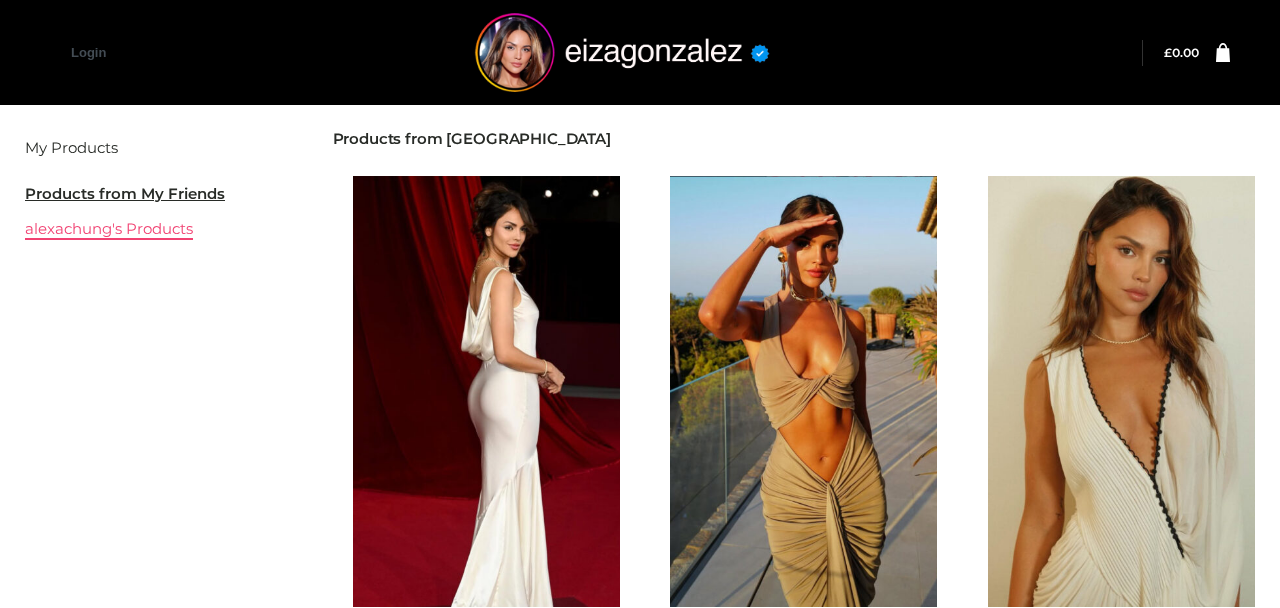 click on "alexachung's Products" at bounding box center [109, 228] 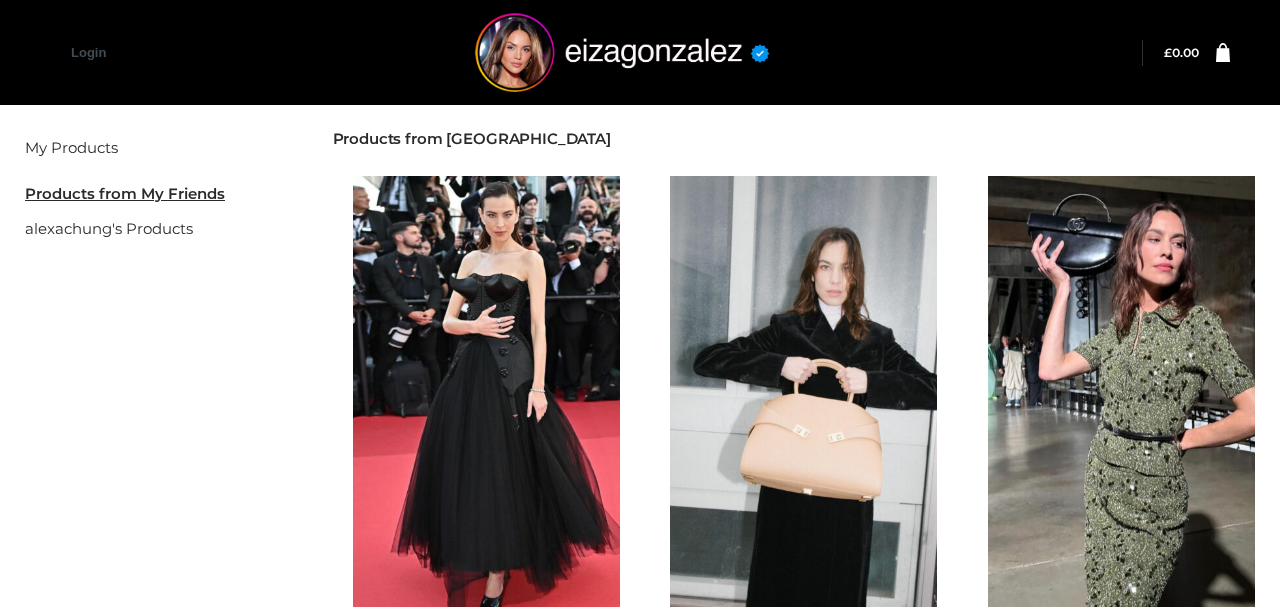 scroll, scrollTop: 0, scrollLeft: 0, axis: both 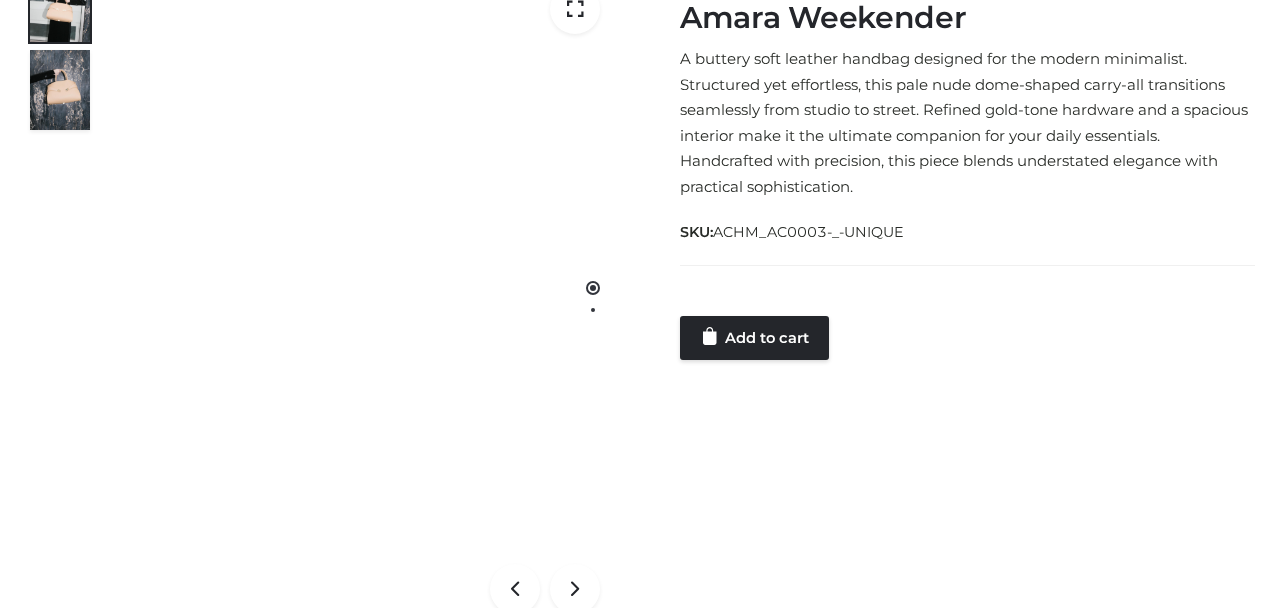 click at bounding box center [967, 296] 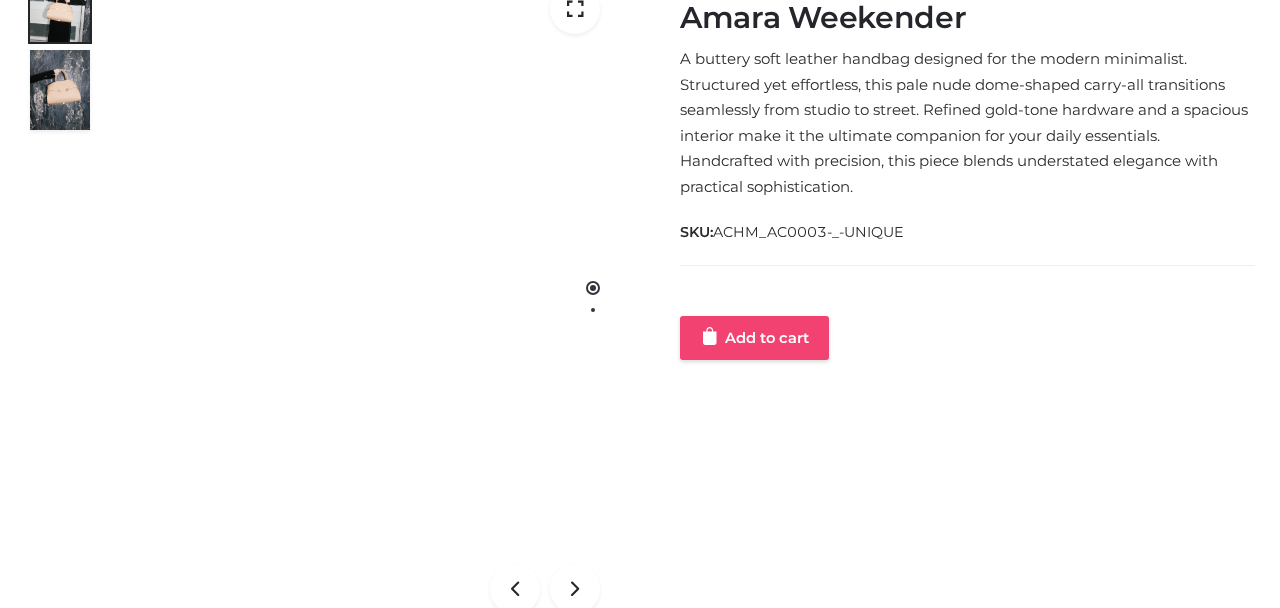 click on "Add to cart" at bounding box center (754, 338) 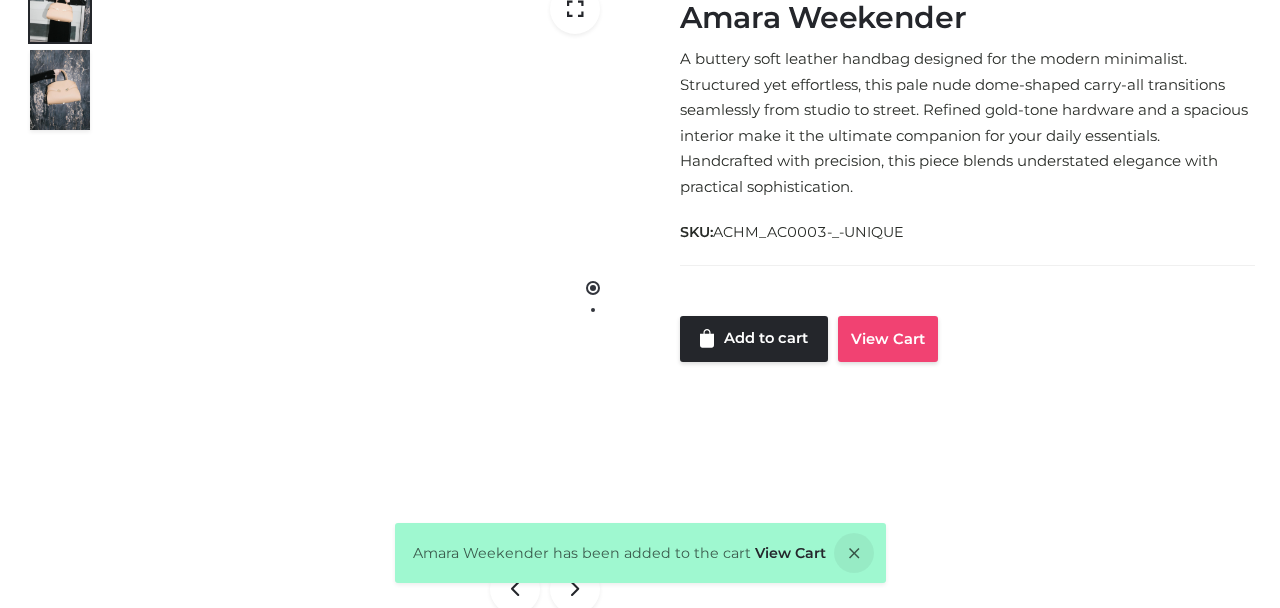 click on "View Cart" at bounding box center (888, 339) 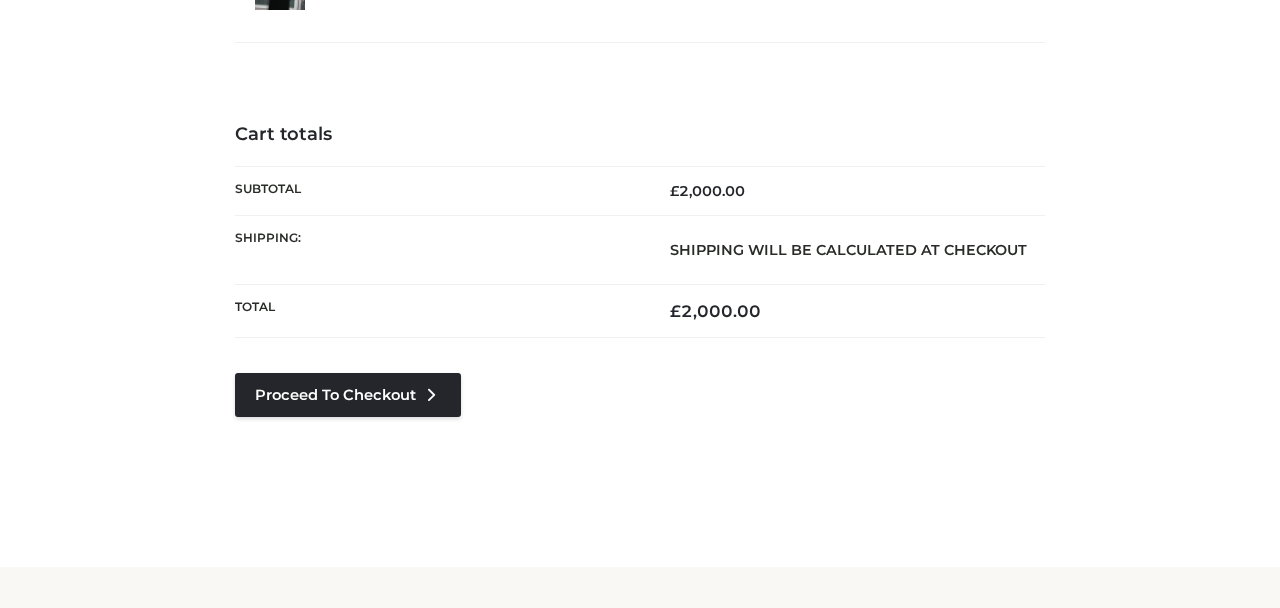 scroll, scrollTop: 276, scrollLeft: 0, axis: vertical 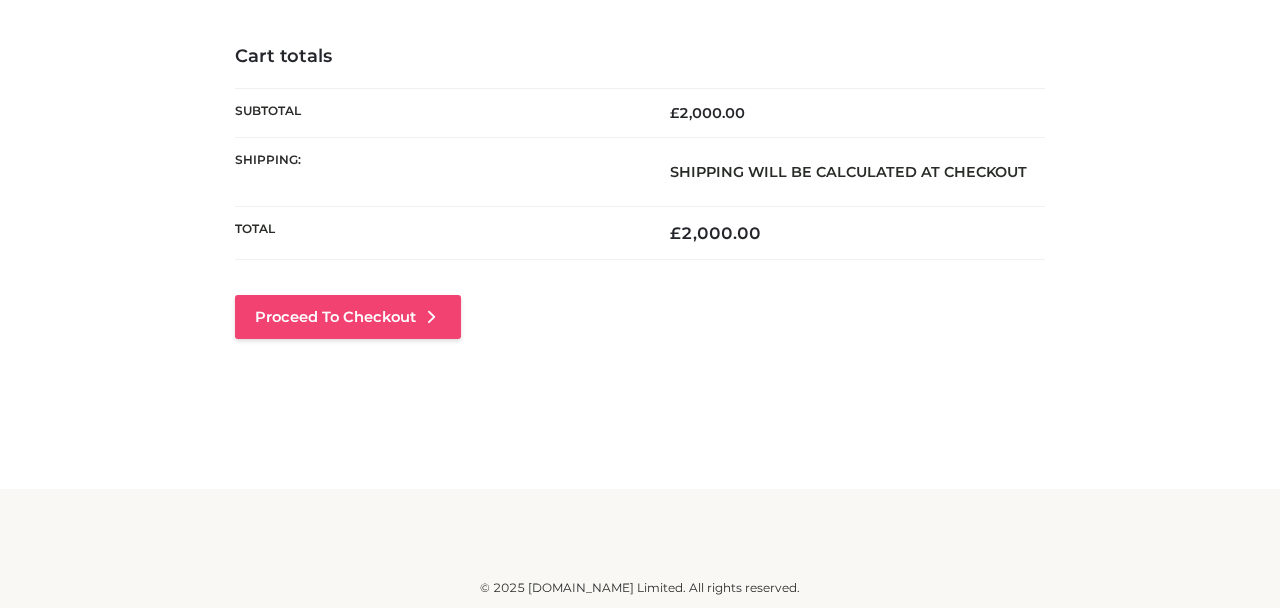 click on "Proceed to Checkout" at bounding box center [348, 317] 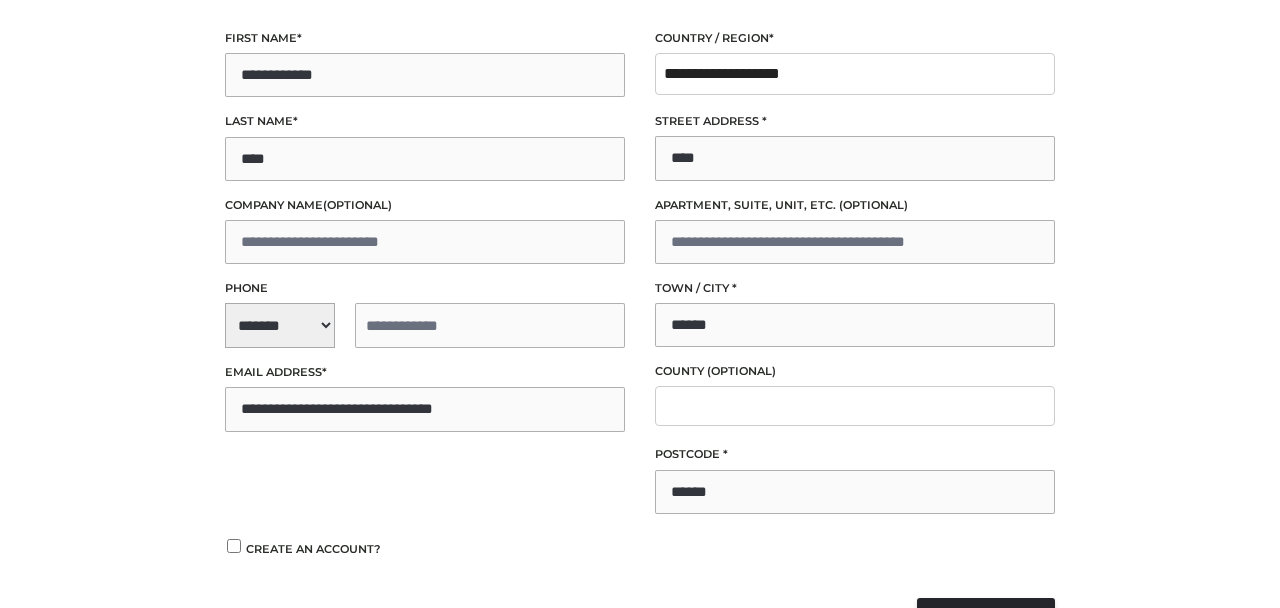 scroll, scrollTop: 303, scrollLeft: 0, axis: vertical 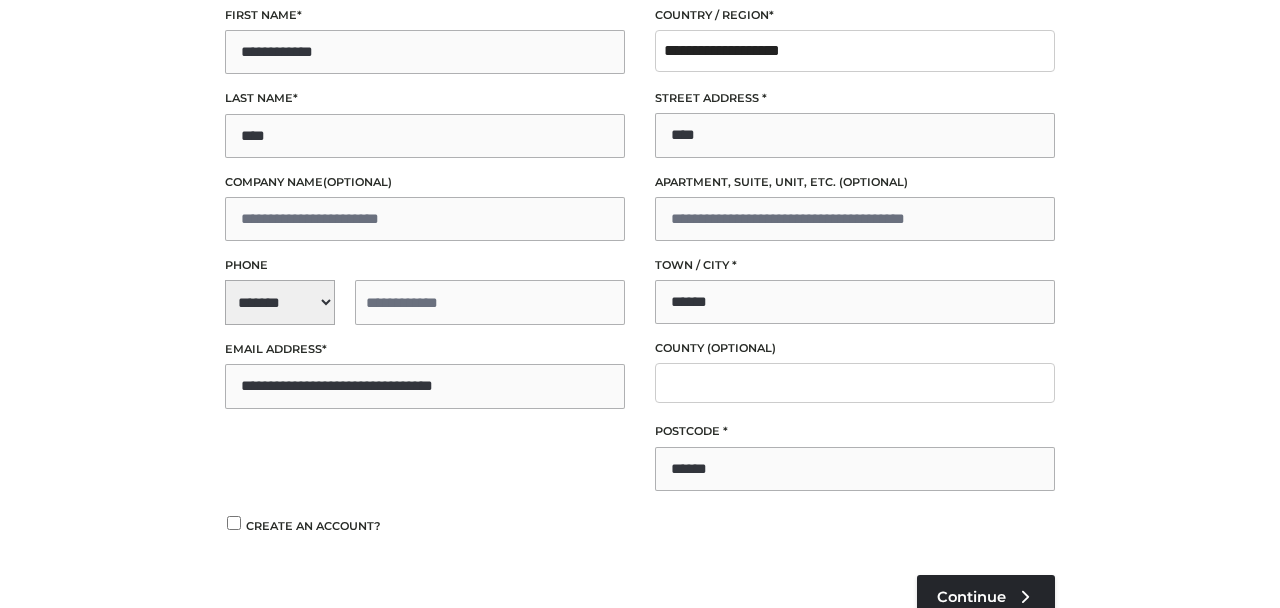 click on "**********" at bounding box center (425, 302) 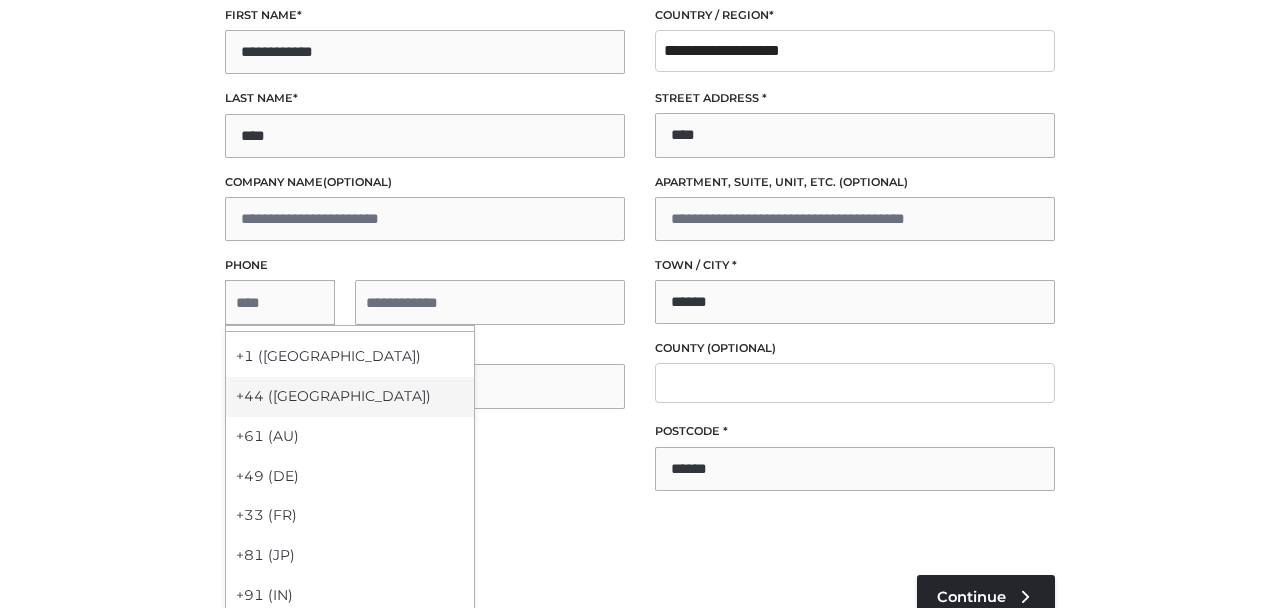 click on "+44 (UK)" at bounding box center (350, 397) 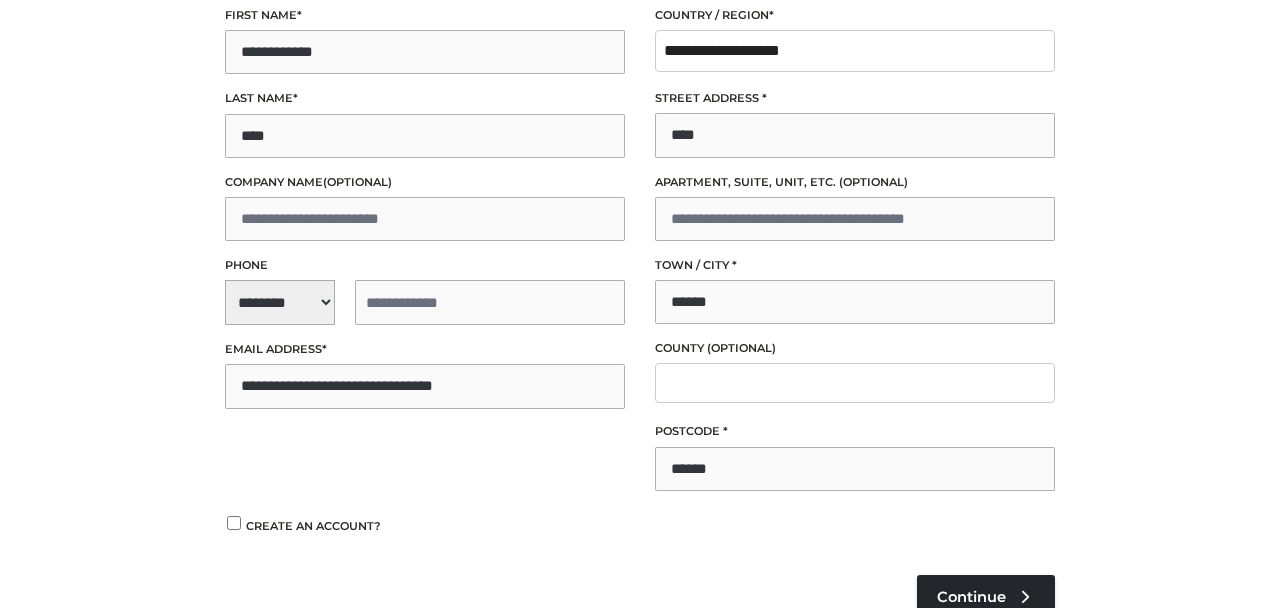 click at bounding box center [490, 302] 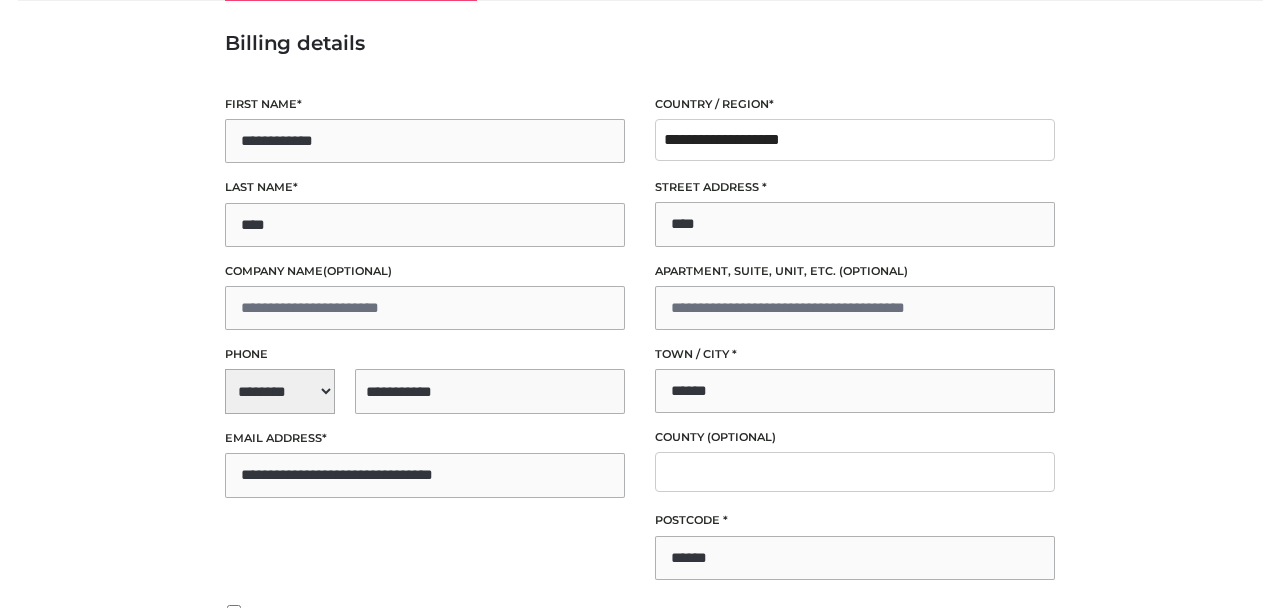 scroll, scrollTop: 335, scrollLeft: 0, axis: vertical 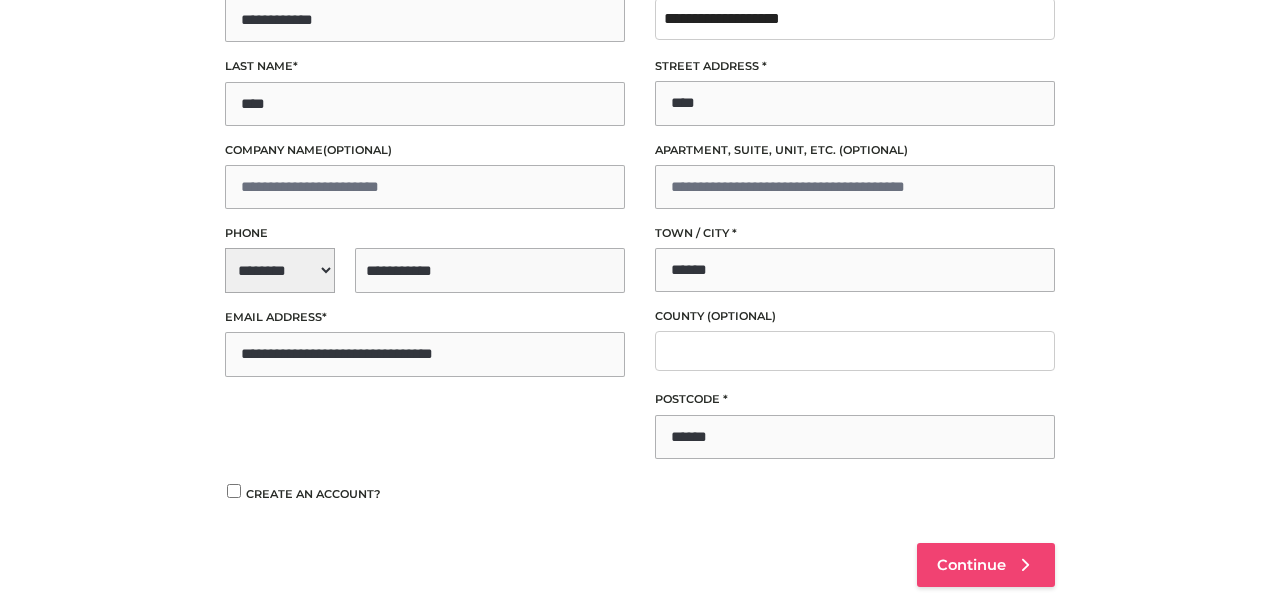 type on "**********" 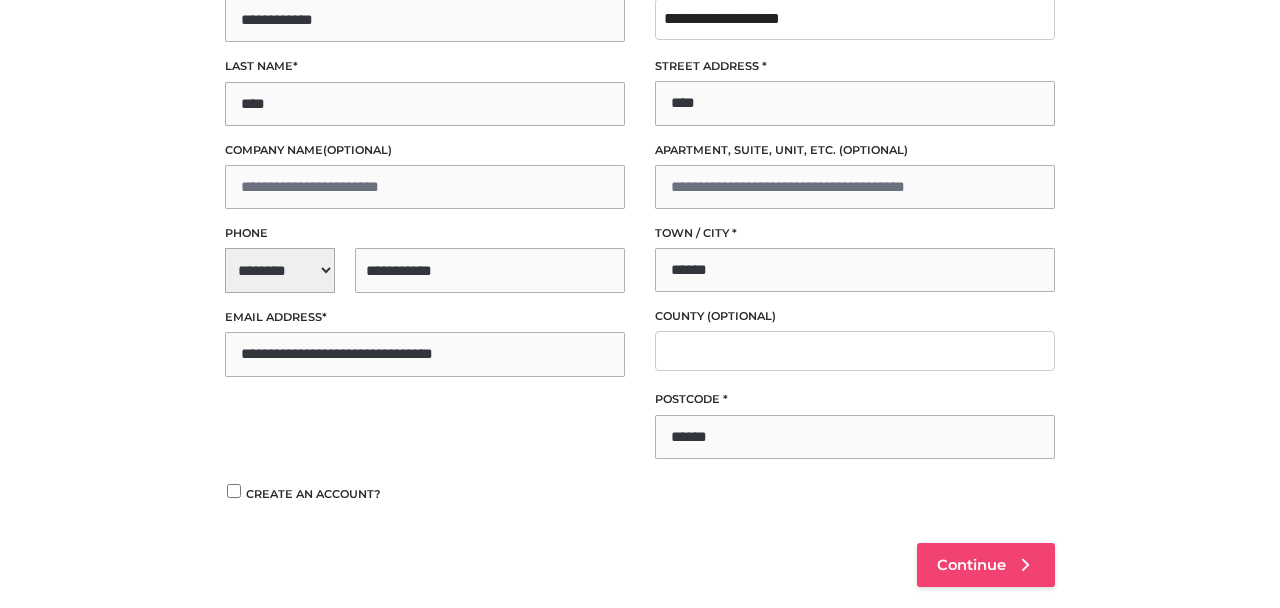 click on "Continue" at bounding box center [986, 565] 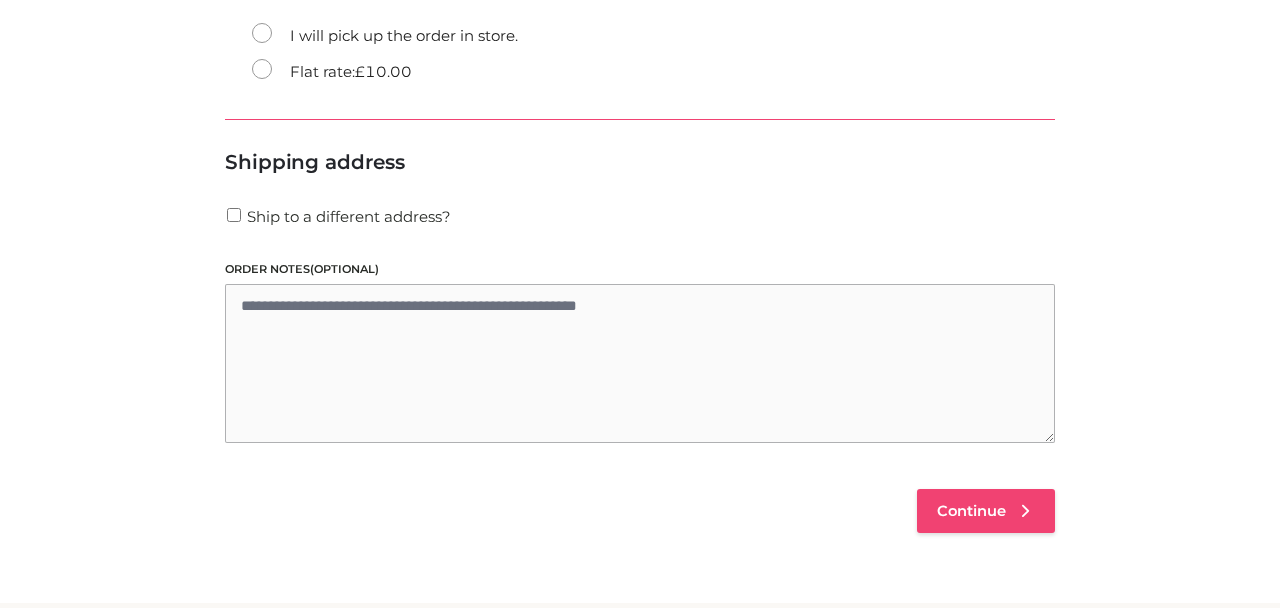 click on "Continue" at bounding box center (986, 511) 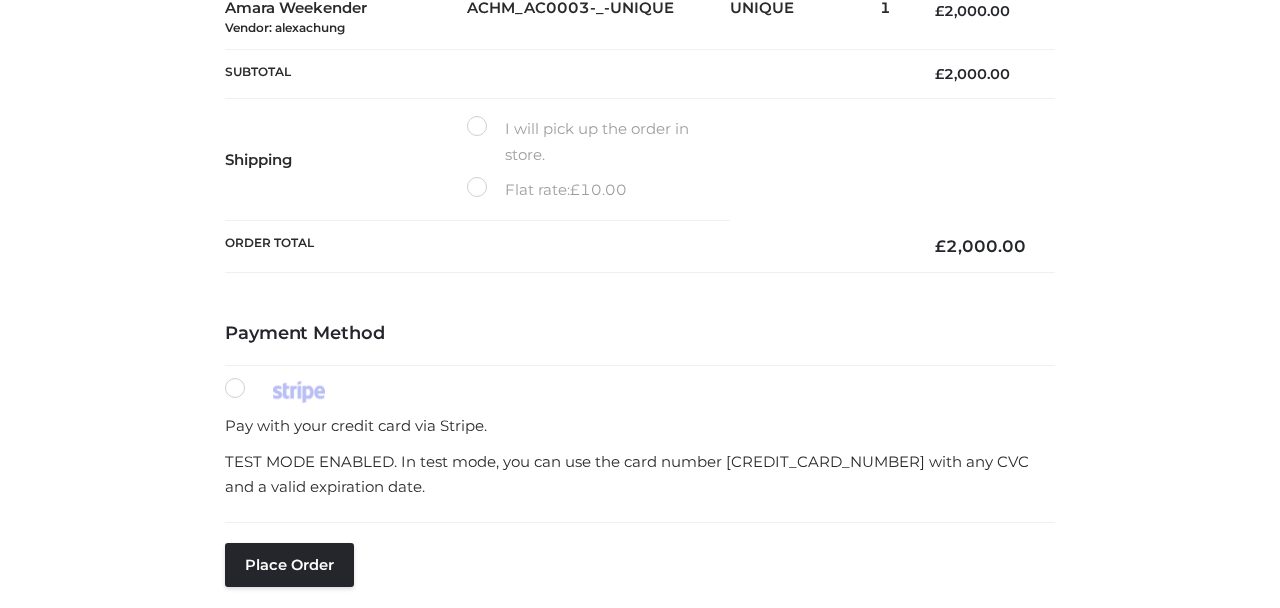 scroll, scrollTop: 459, scrollLeft: 0, axis: vertical 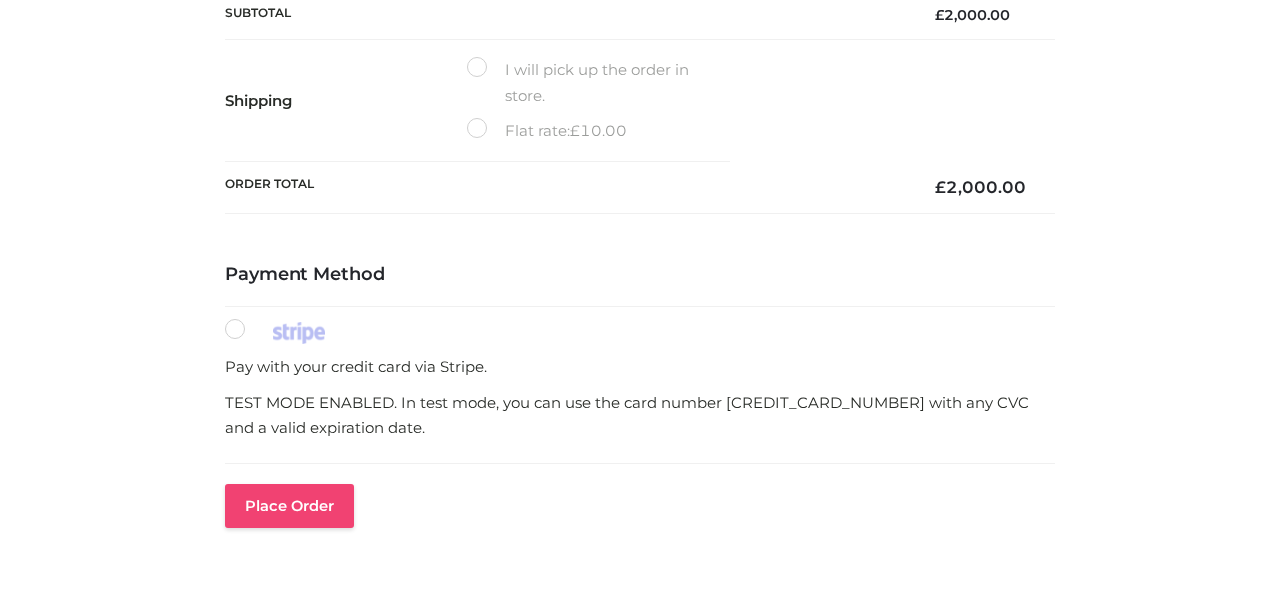 click on "Place order" at bounding box center (289, 506) 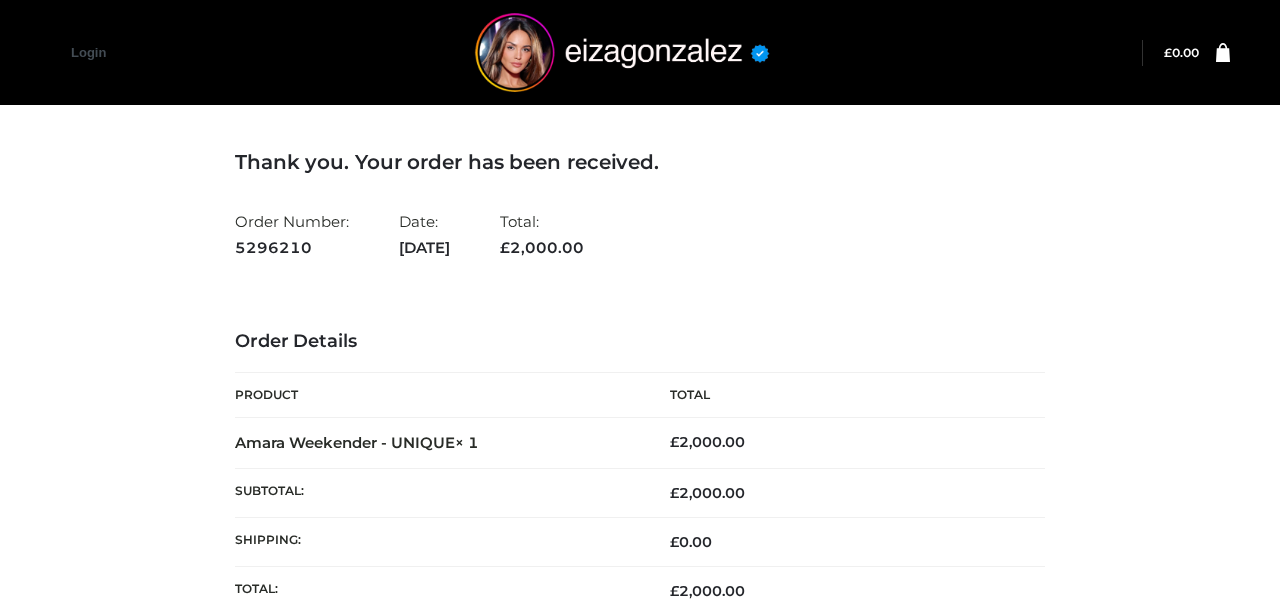 scroll, scrollTop: 0, scrollLeft: 0, axis: both 